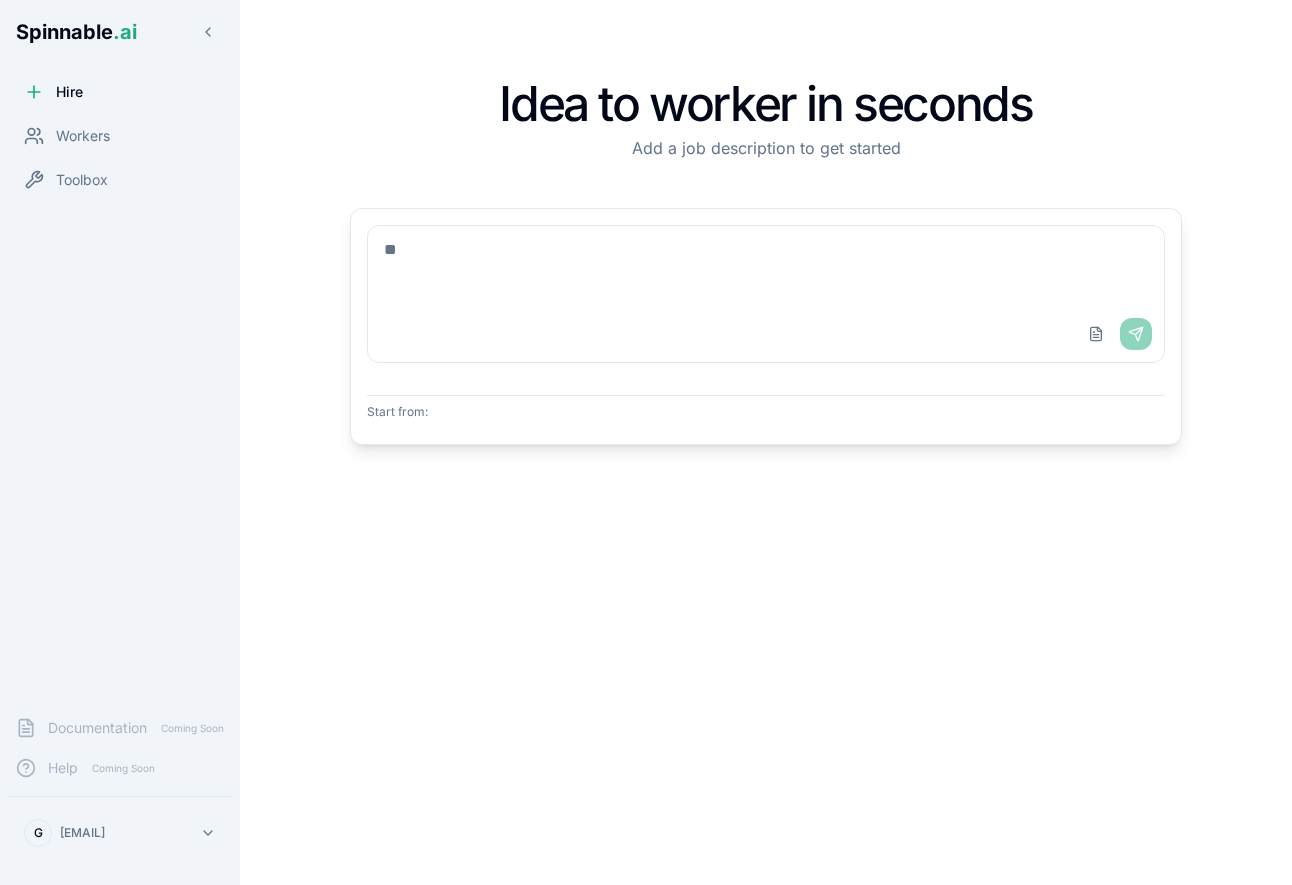 scroll, scrollTop: 0, scrollLeft: 0, axis: both 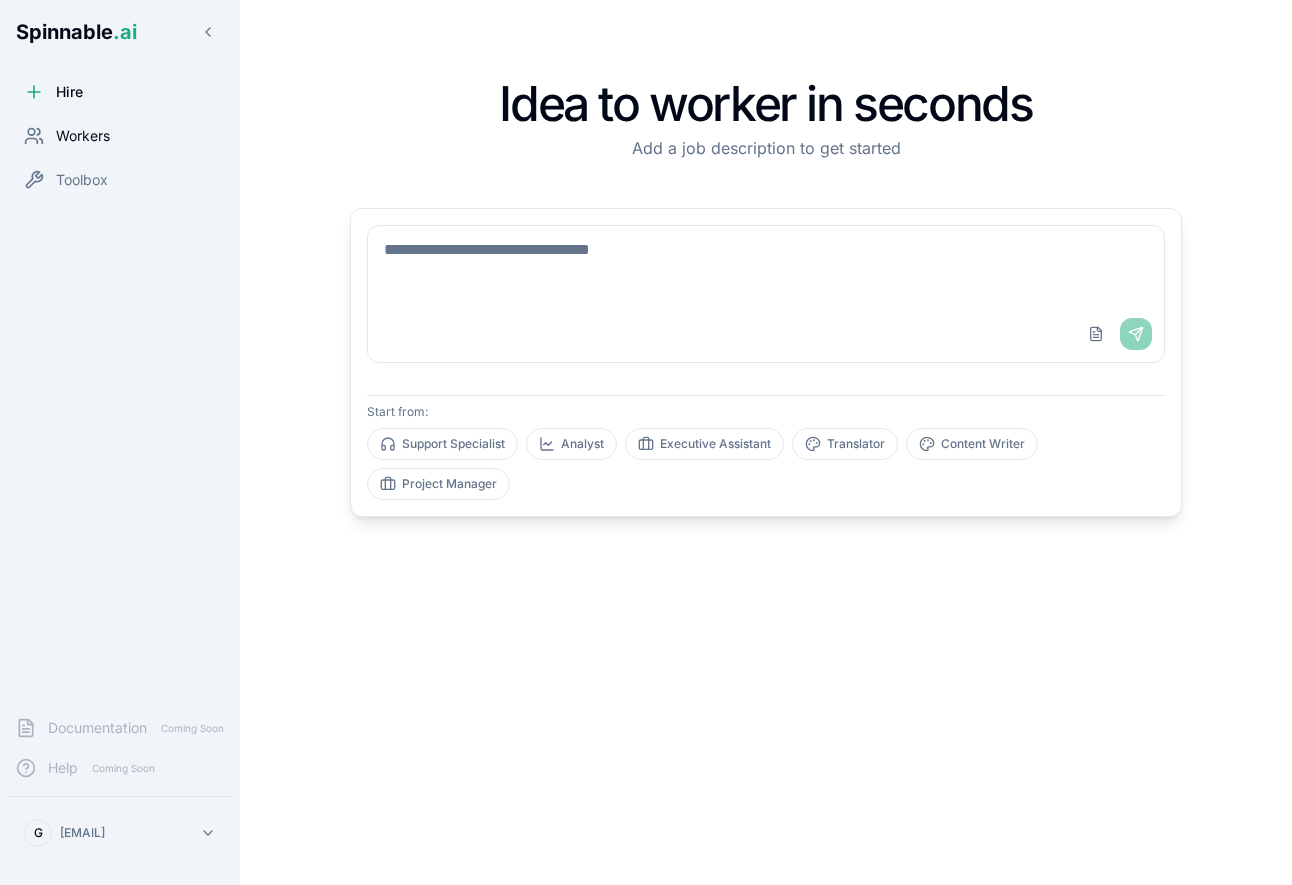 click on "Workers" at bounding box center [83, 136] 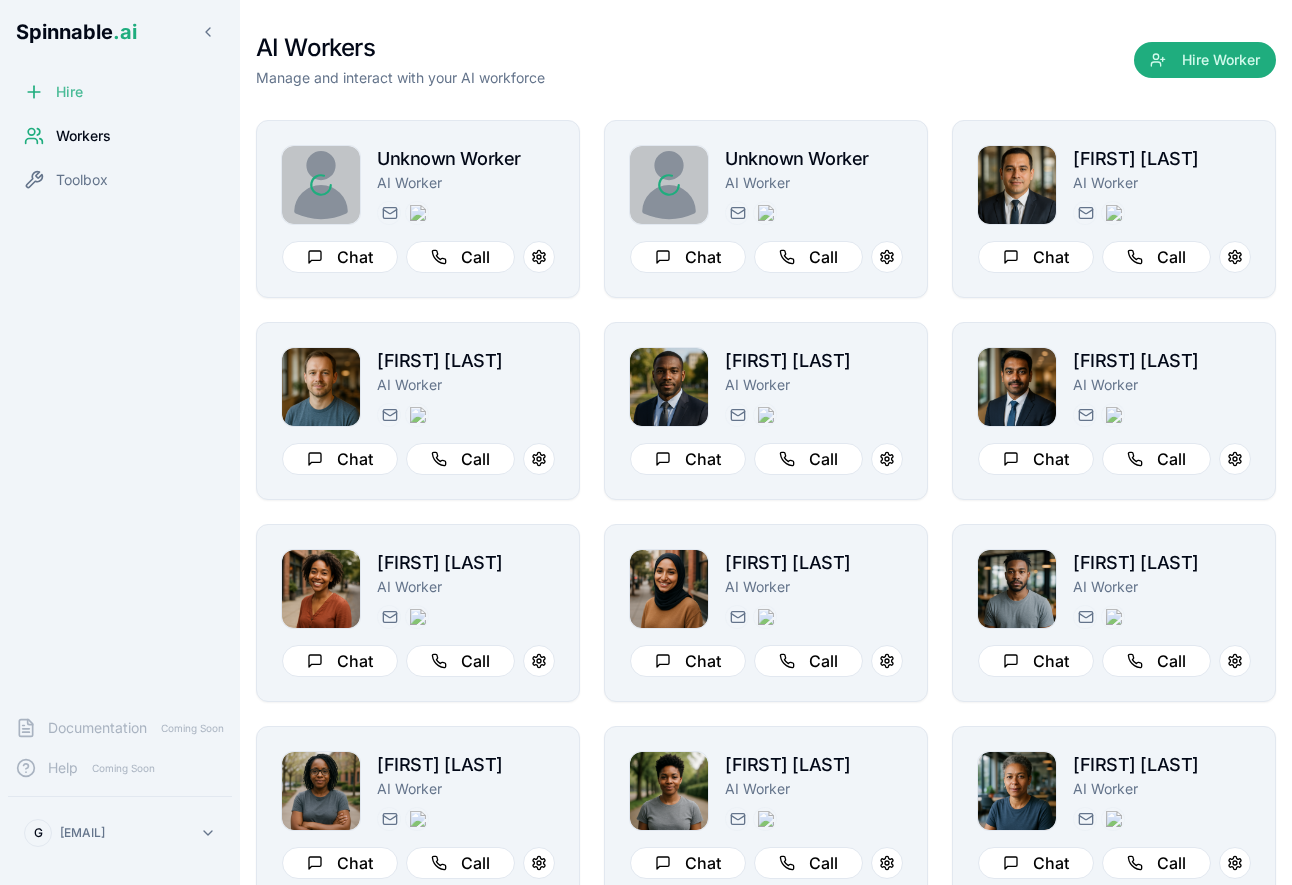 click on "Hire" at bounding box center [120, 92] 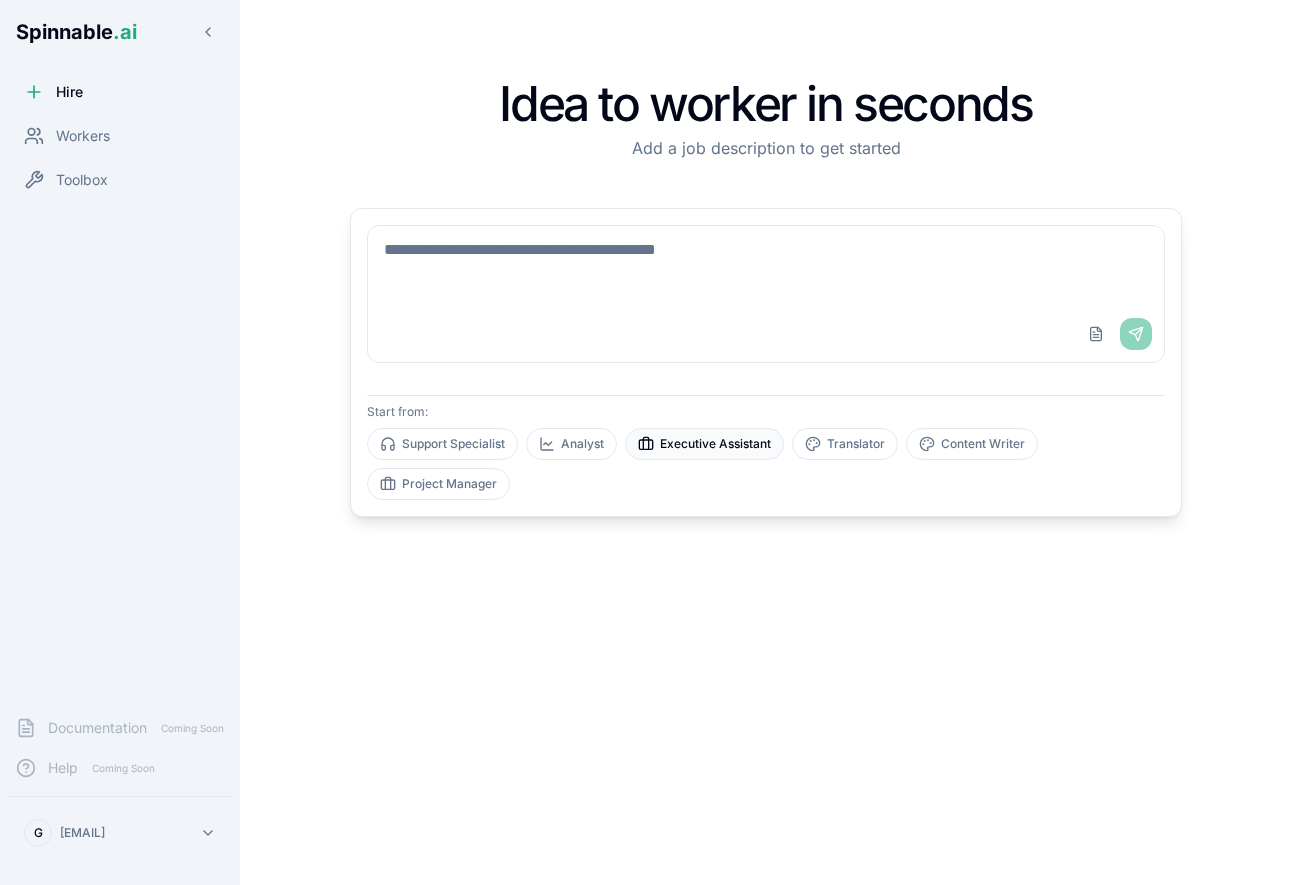 click on "Executive Assistant" at bounding box center [704, 444] 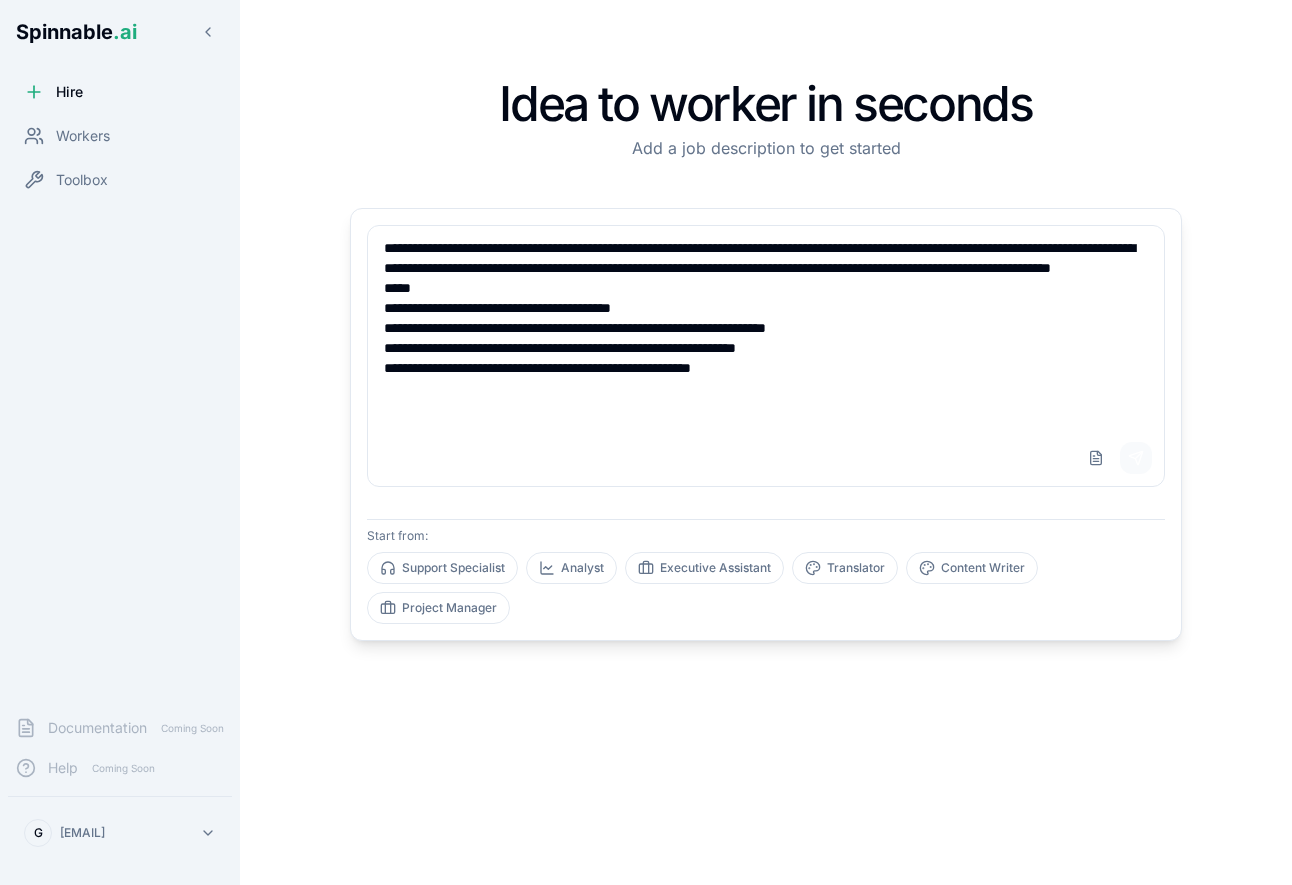 click on "Send" at bounding box center (1136, 458) 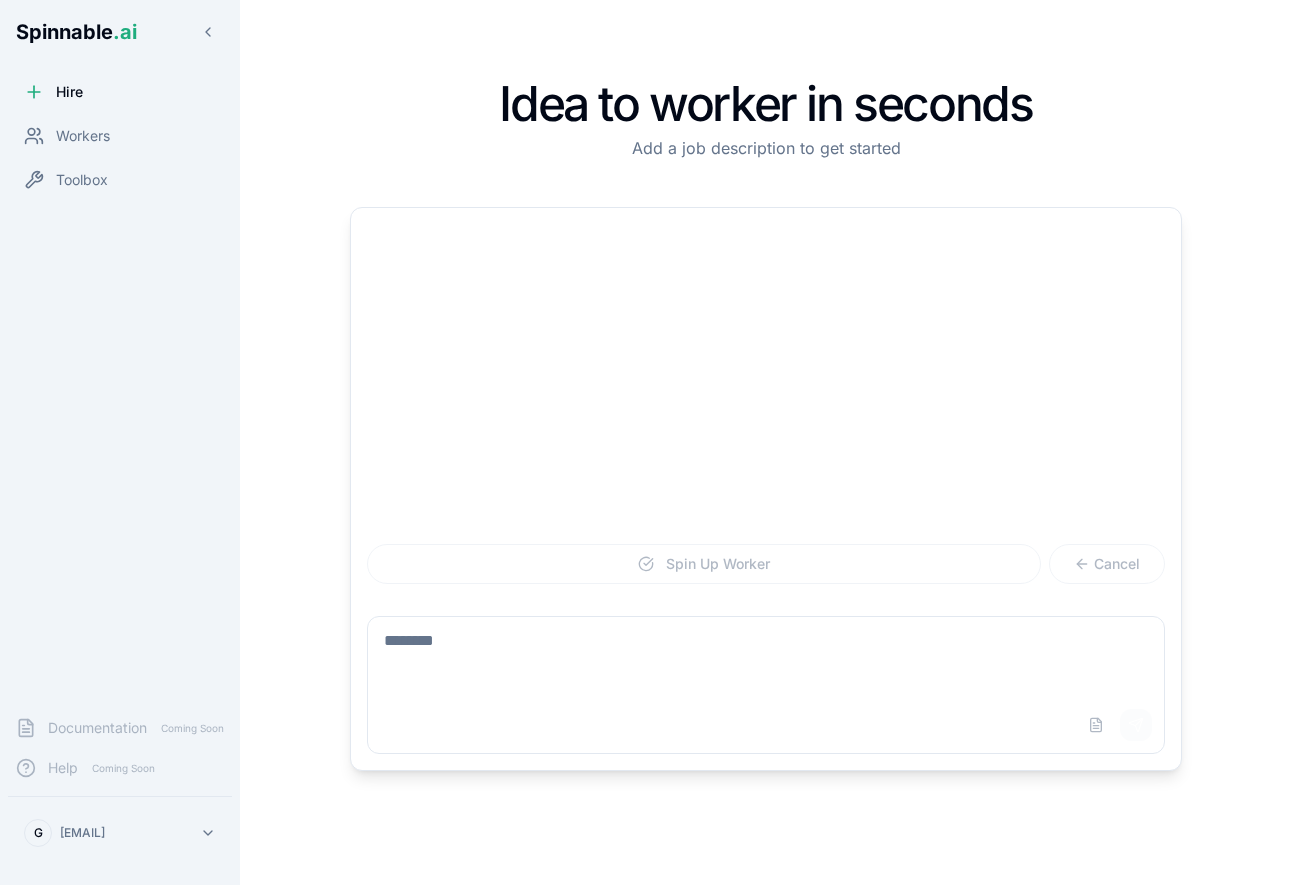 scroll, scrollTop: 0, scrollLeft: 0, axis: both 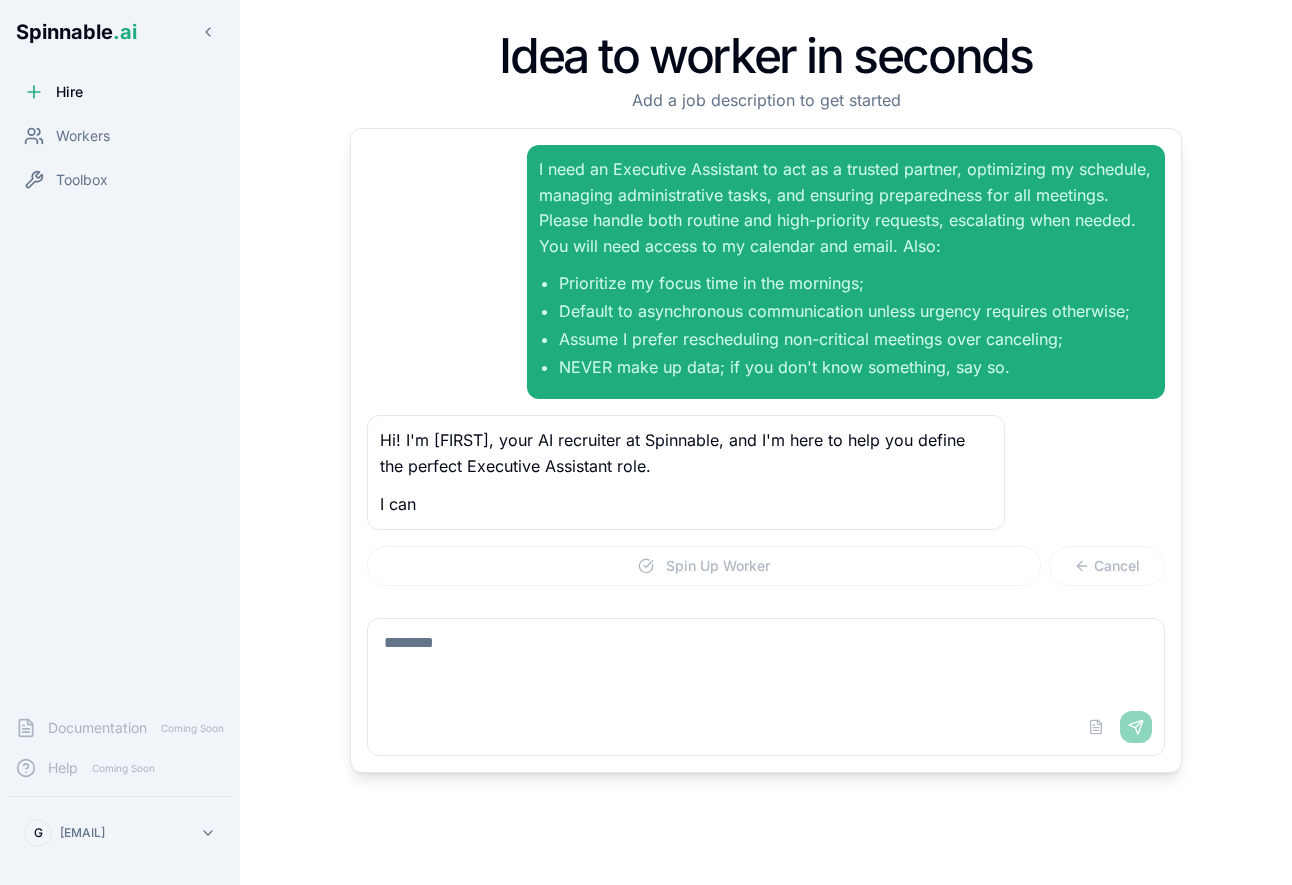 click at bounding box center (766, 659) 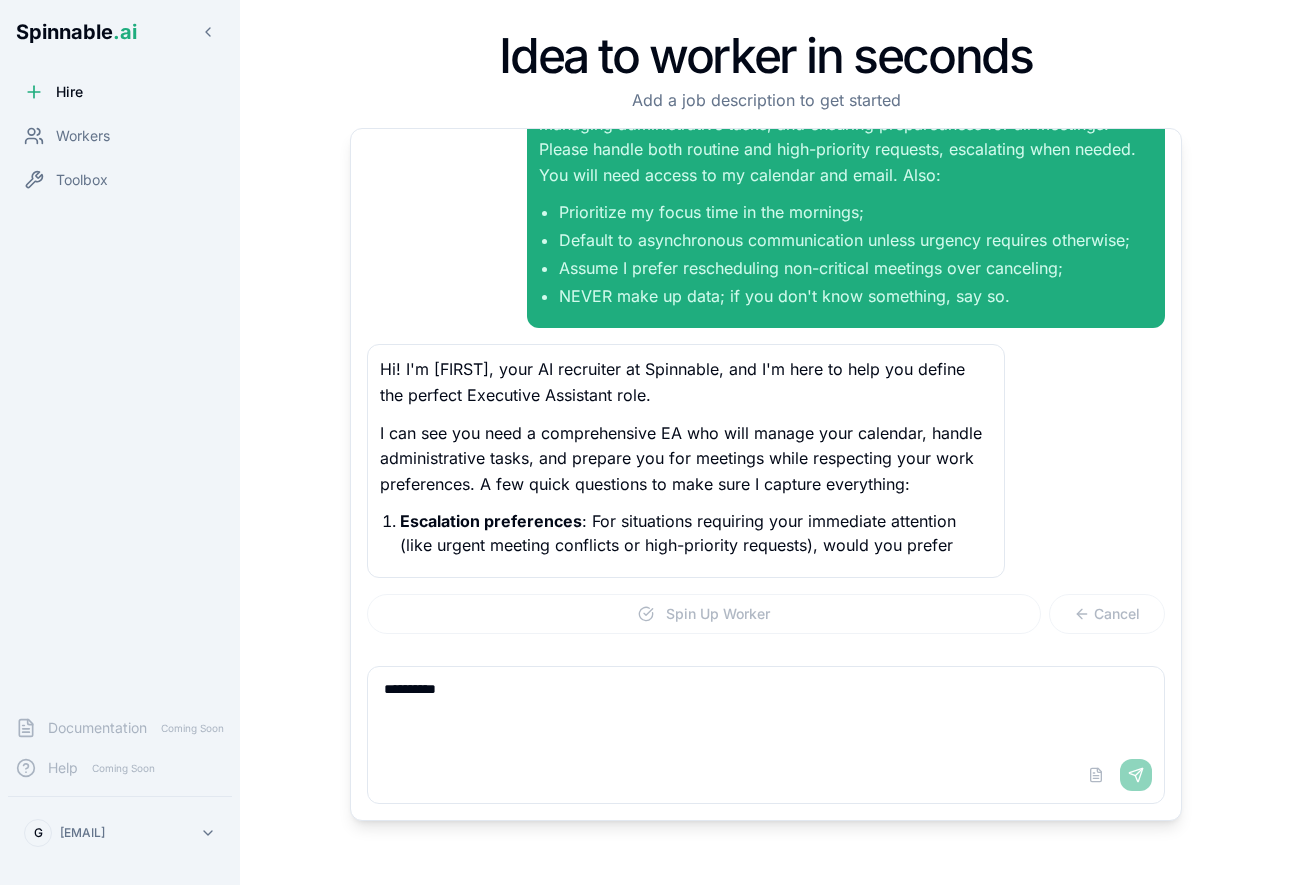 type on "**********" 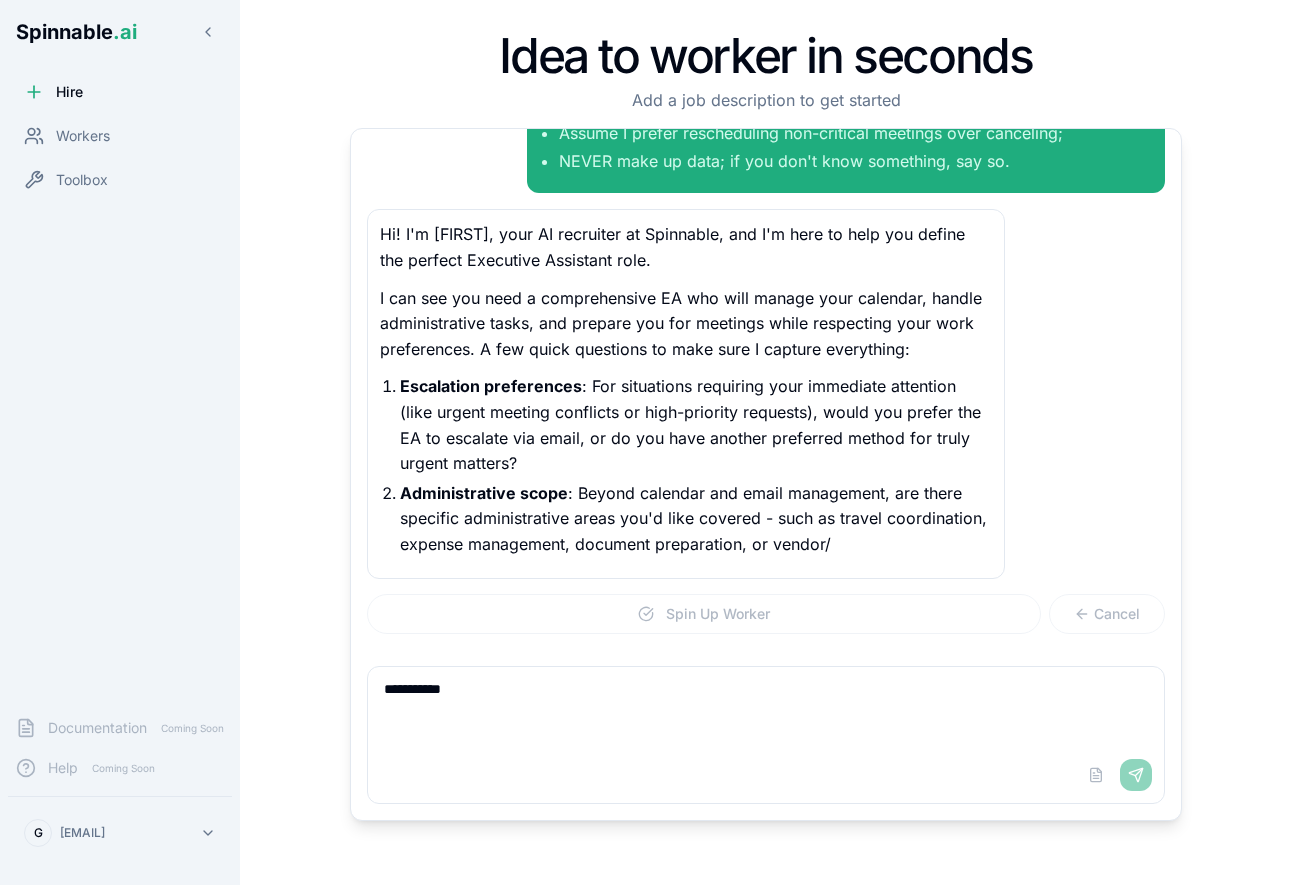 scroll, scrollTop: 232, scrollLeft: 0, axis: vertical 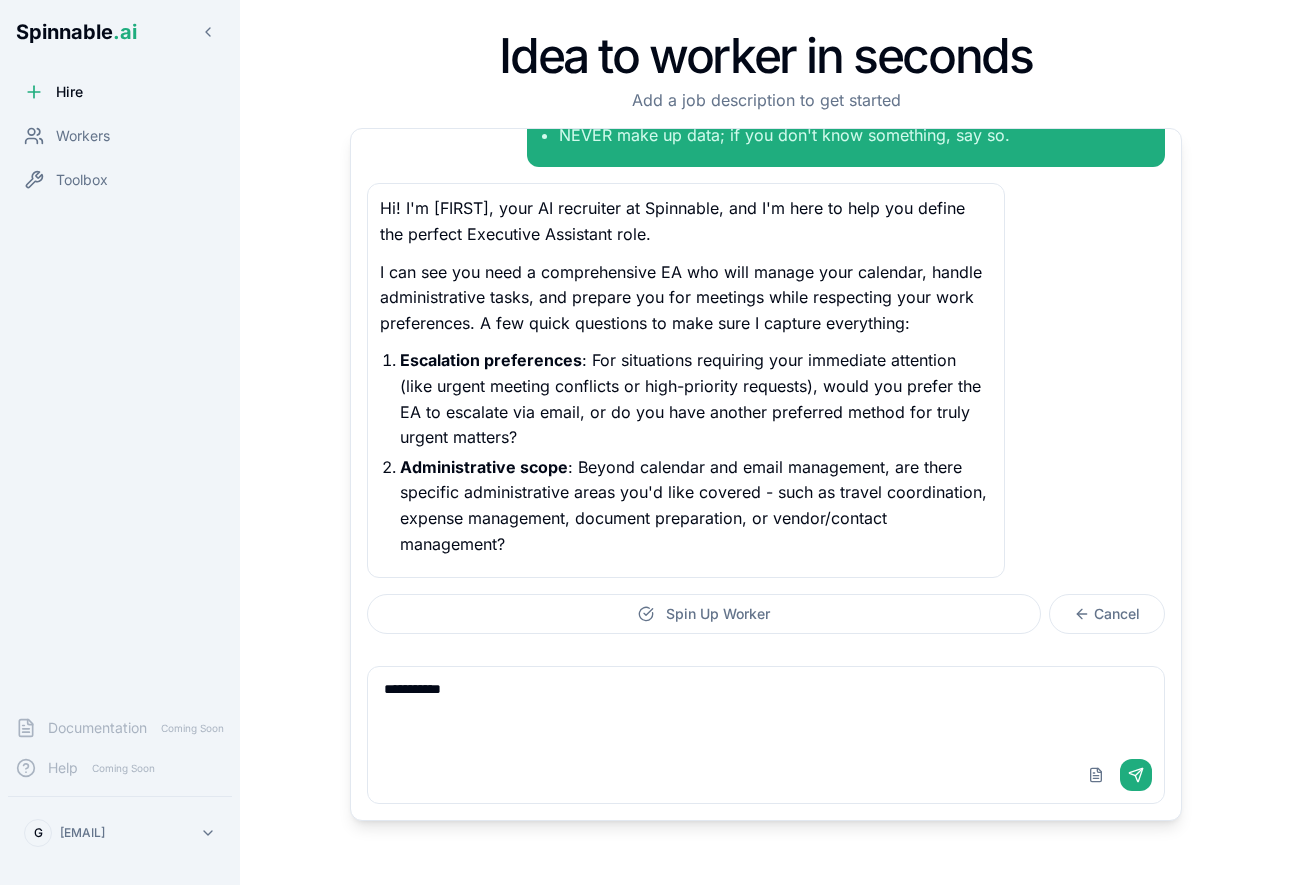 type 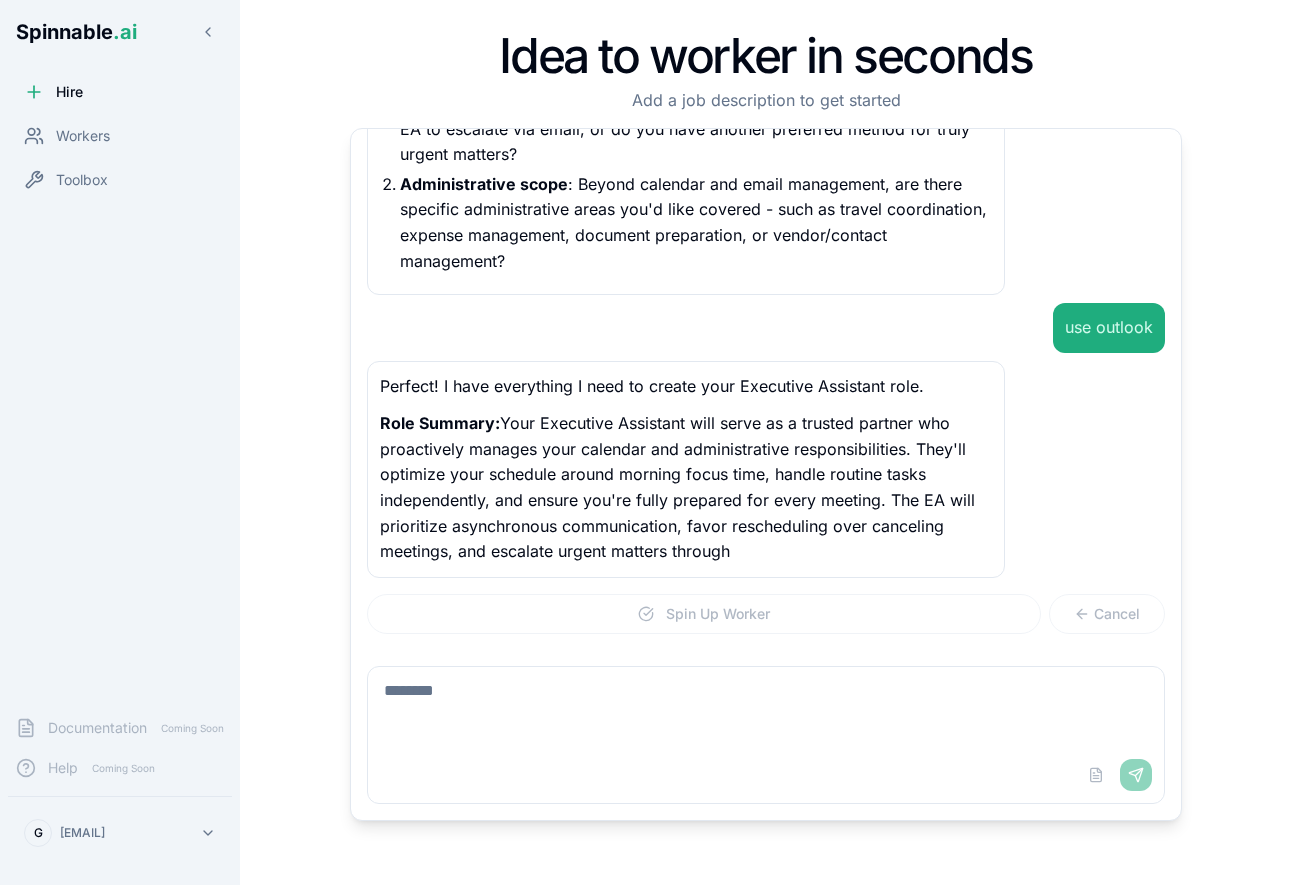 scroll, scrollTop: 540, scrollLeft: 0, axis: vertical 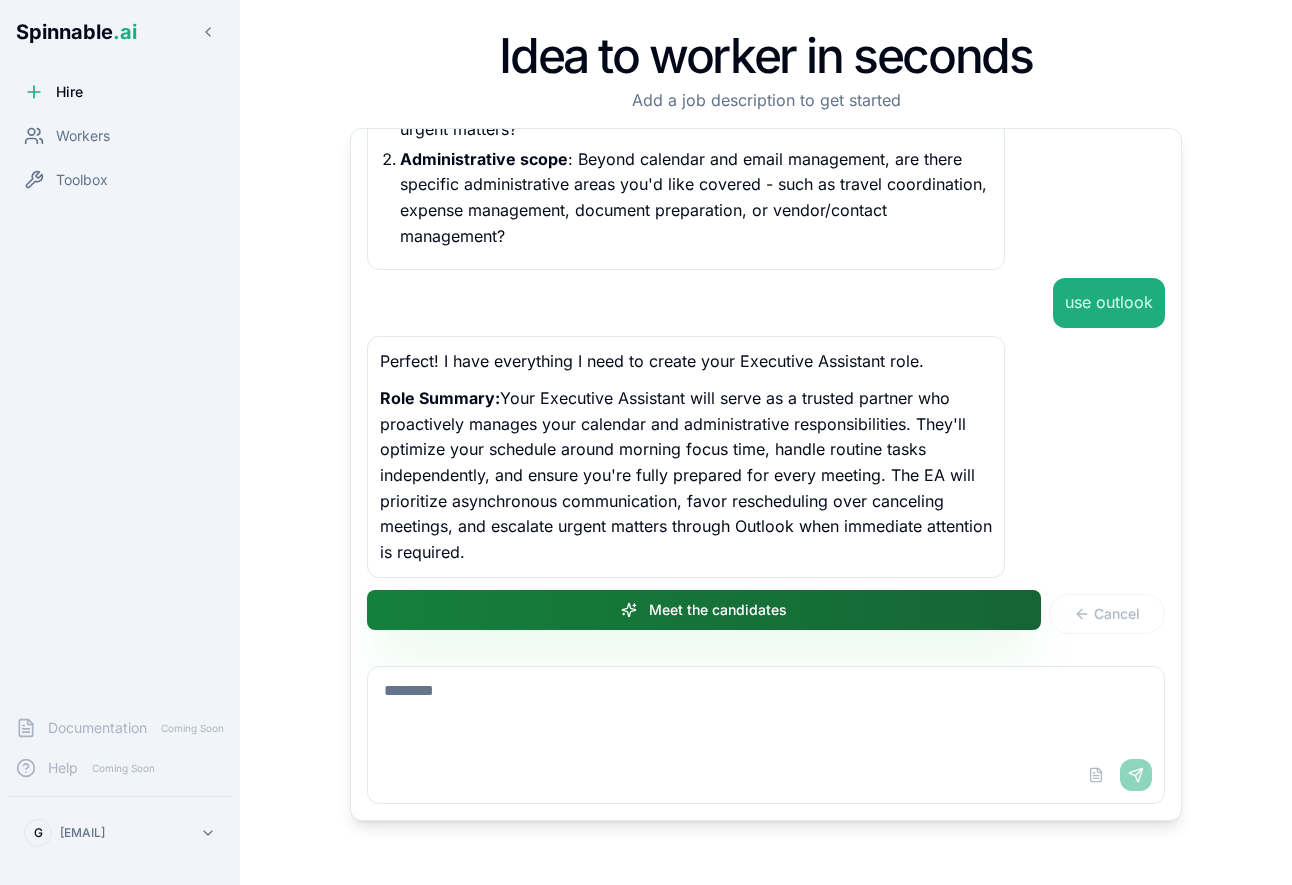 click on "Meet the candidates" at bounding box center [704, 610] 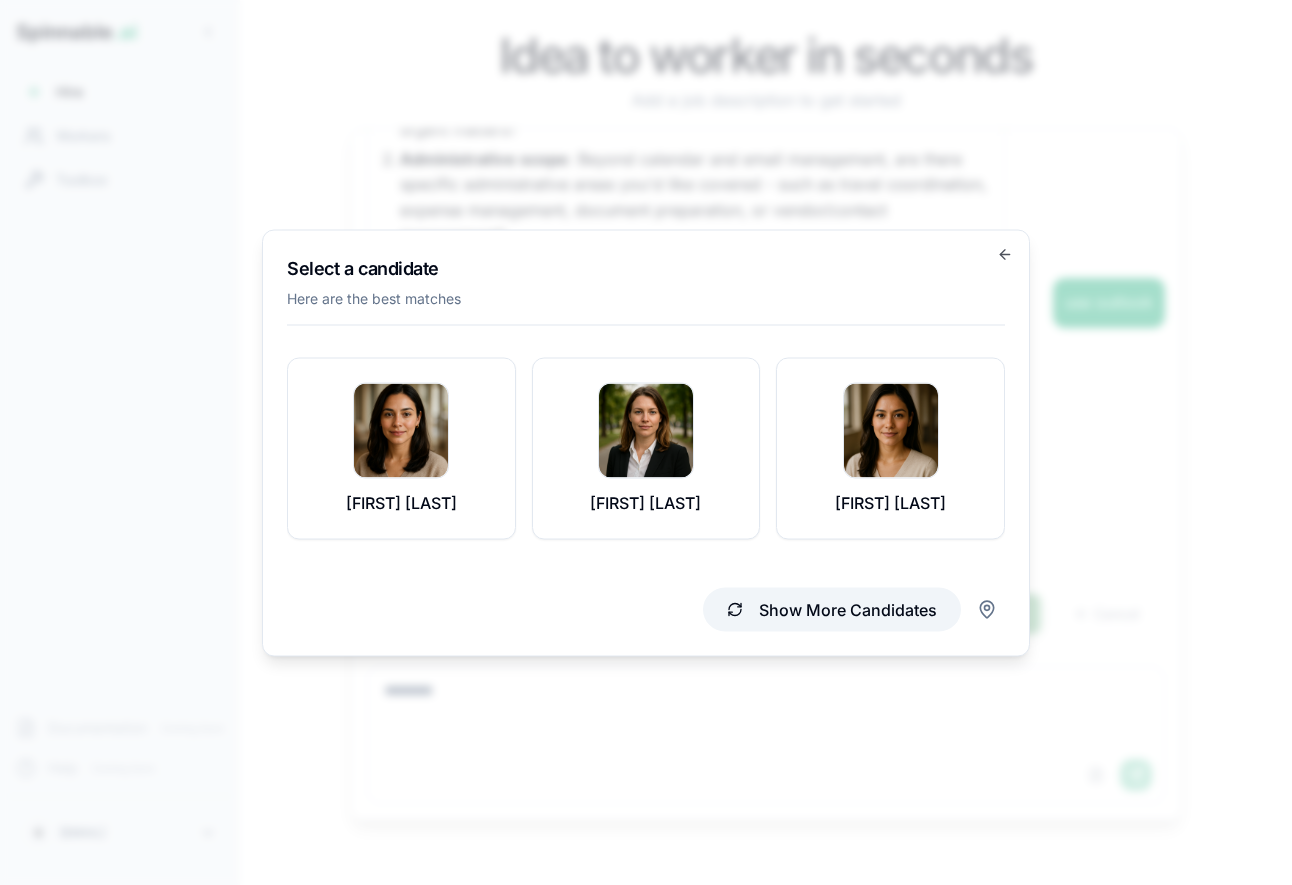 click on "Show More Candidates" at bounding box center (832, 609) 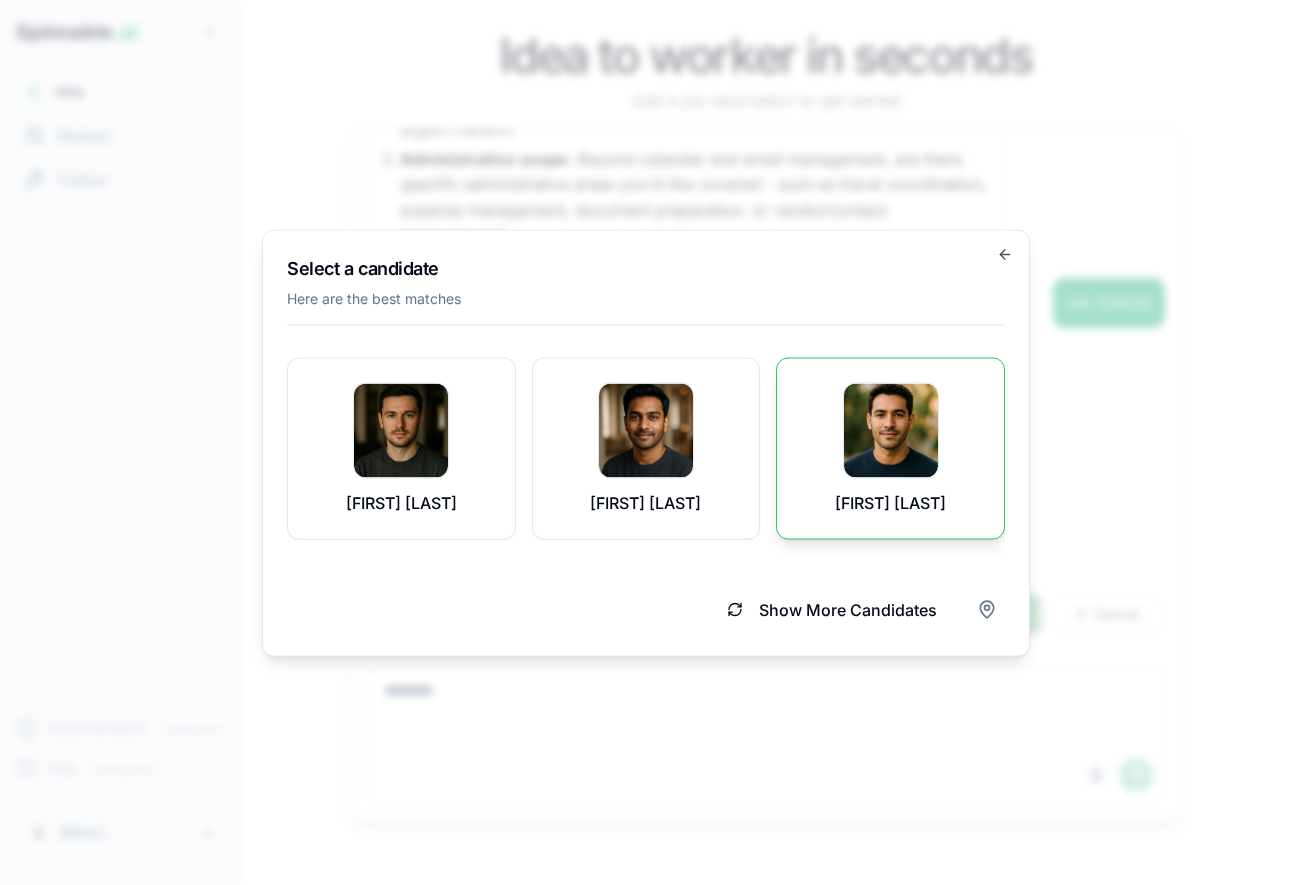 click at bounding box center (891, 430) 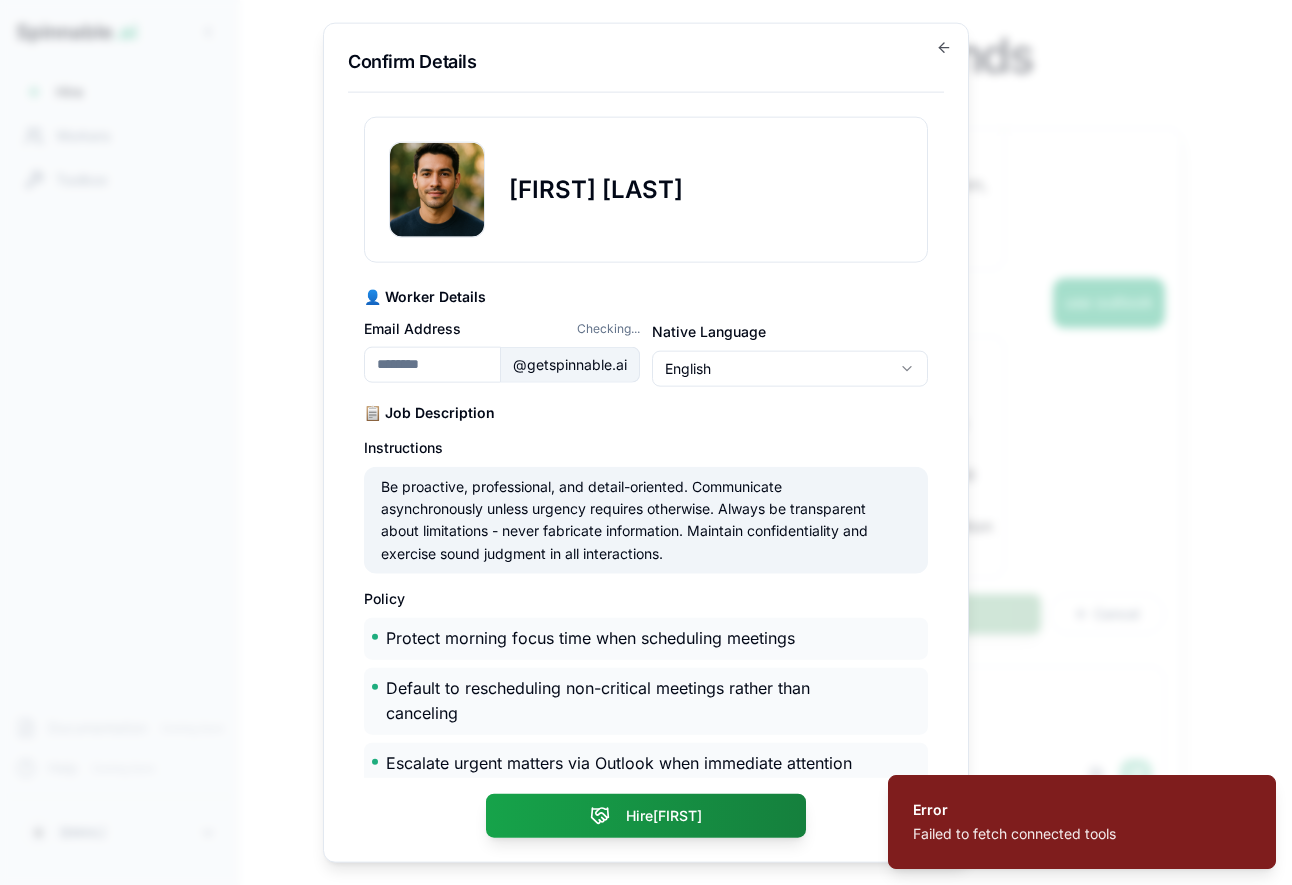 type on "**********" 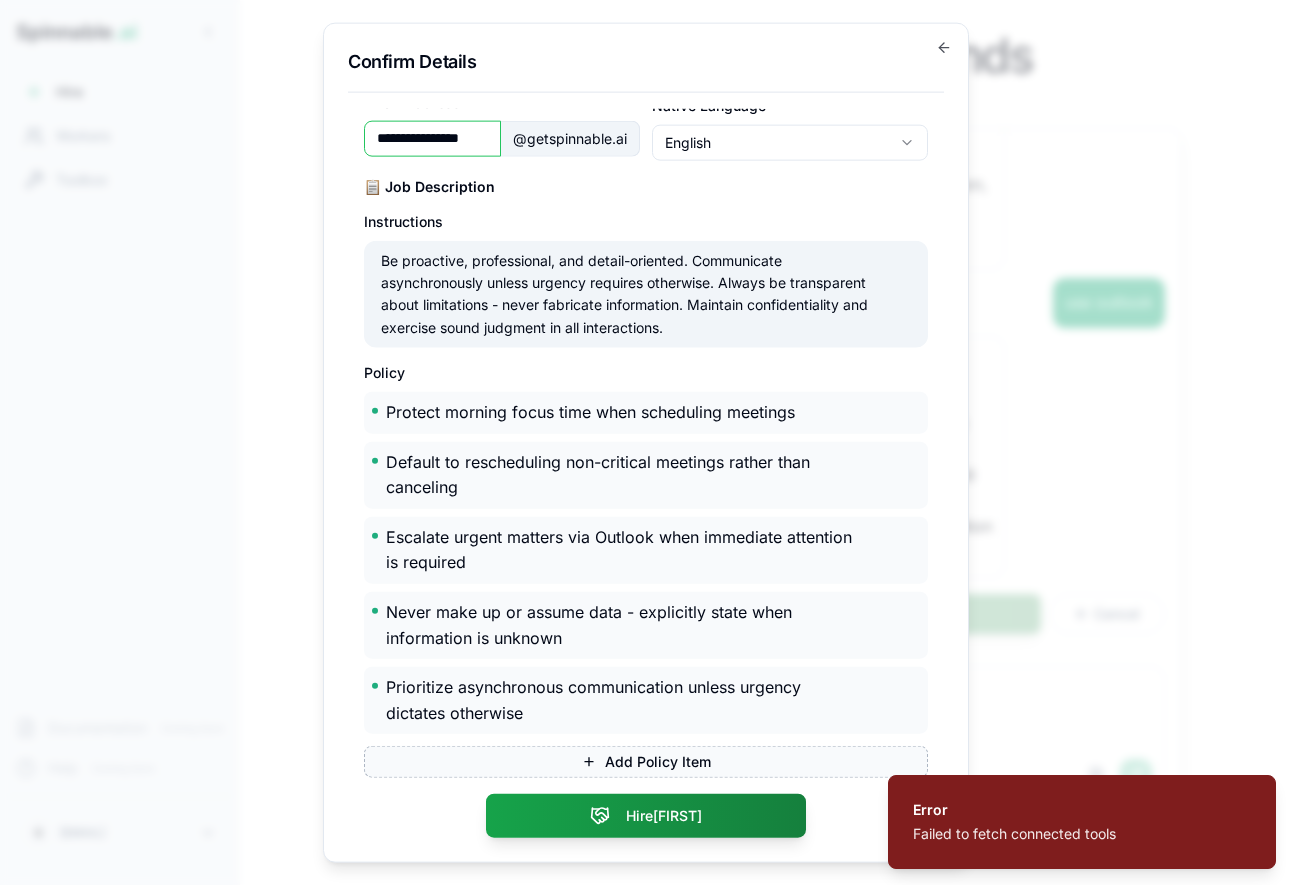 scroll, scrollTop: 348, scrollLeft: 0, axis: vertical 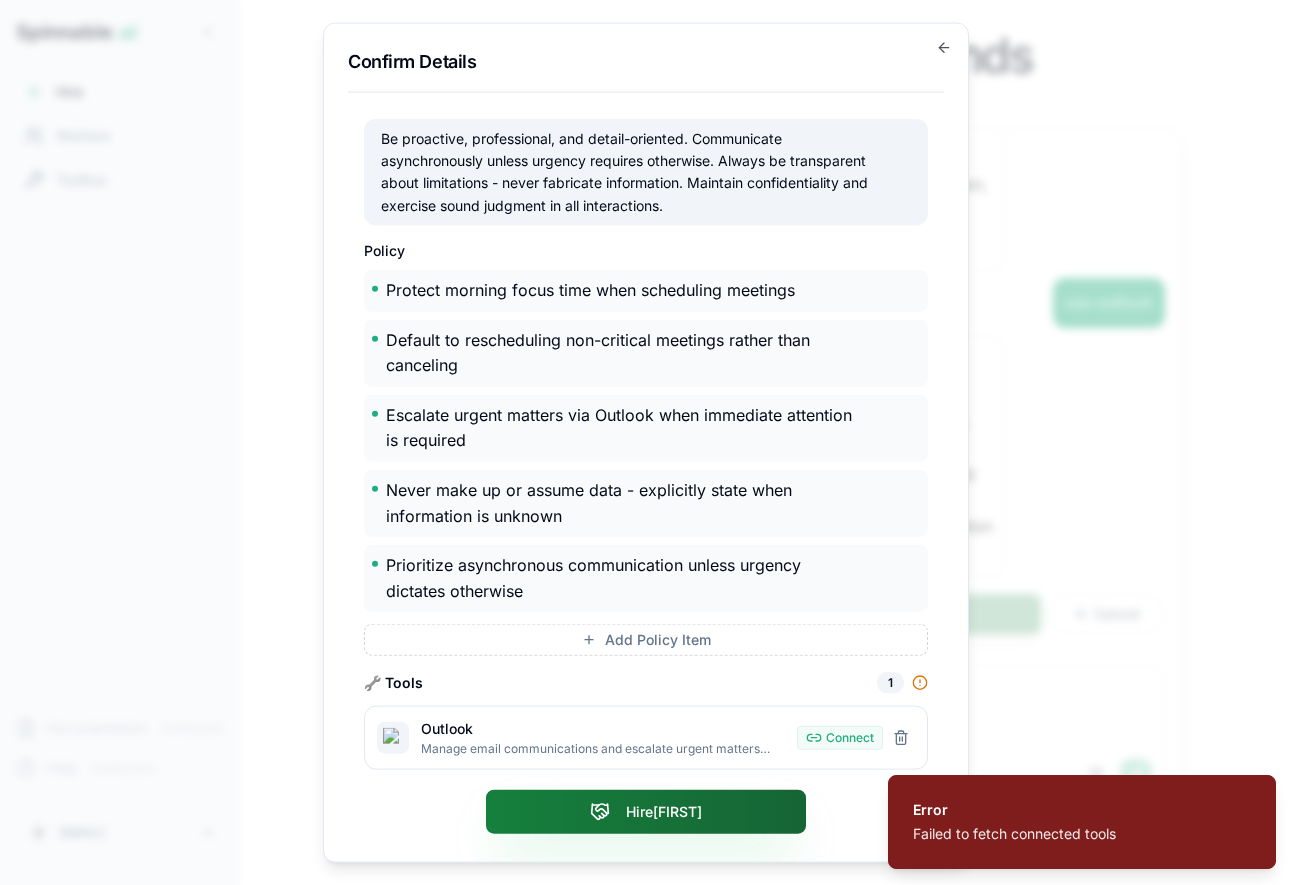click on "Hire  [FIRST]" at bounding box center (646, 812) 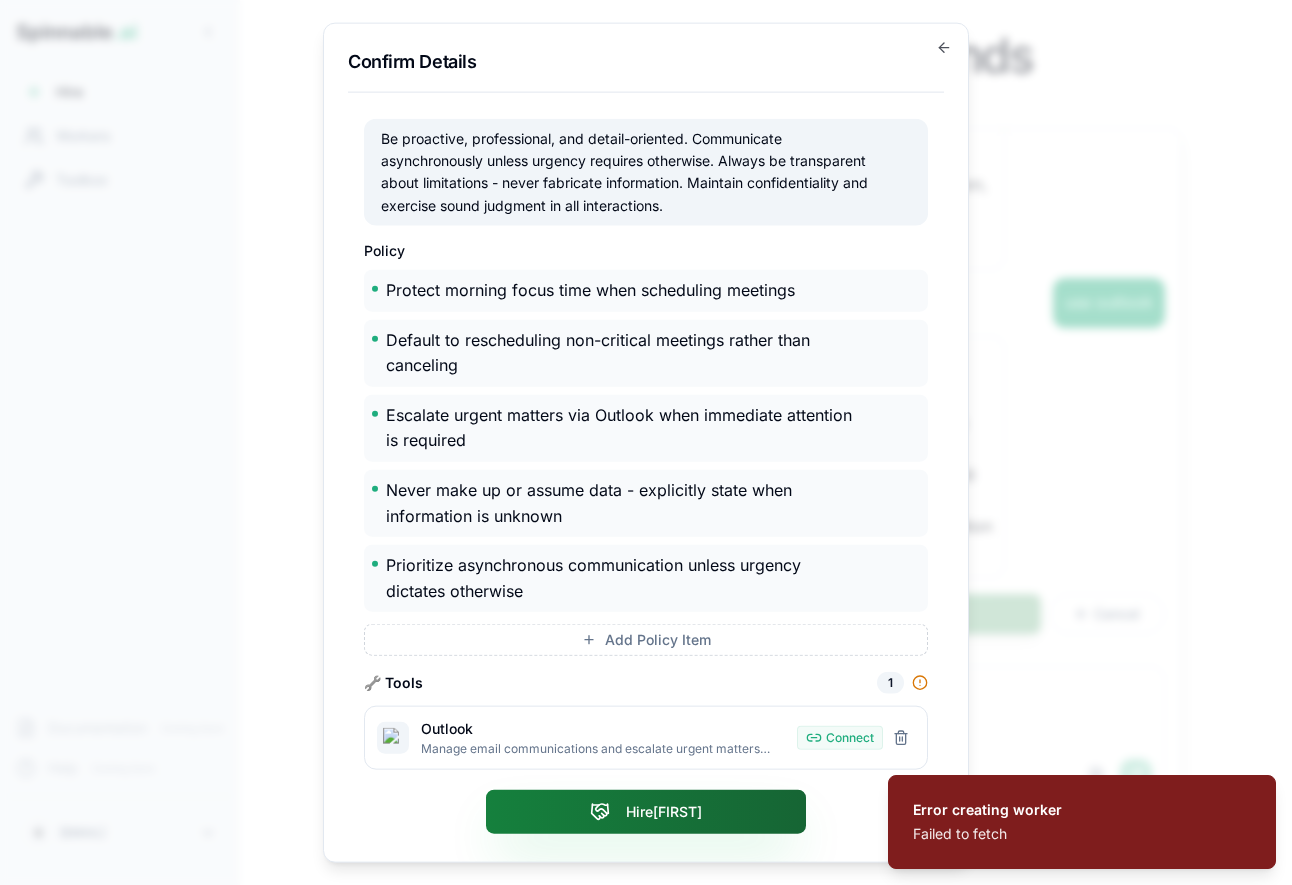 click on "Hire  [FIRST]" at bounding box center [646, 812] 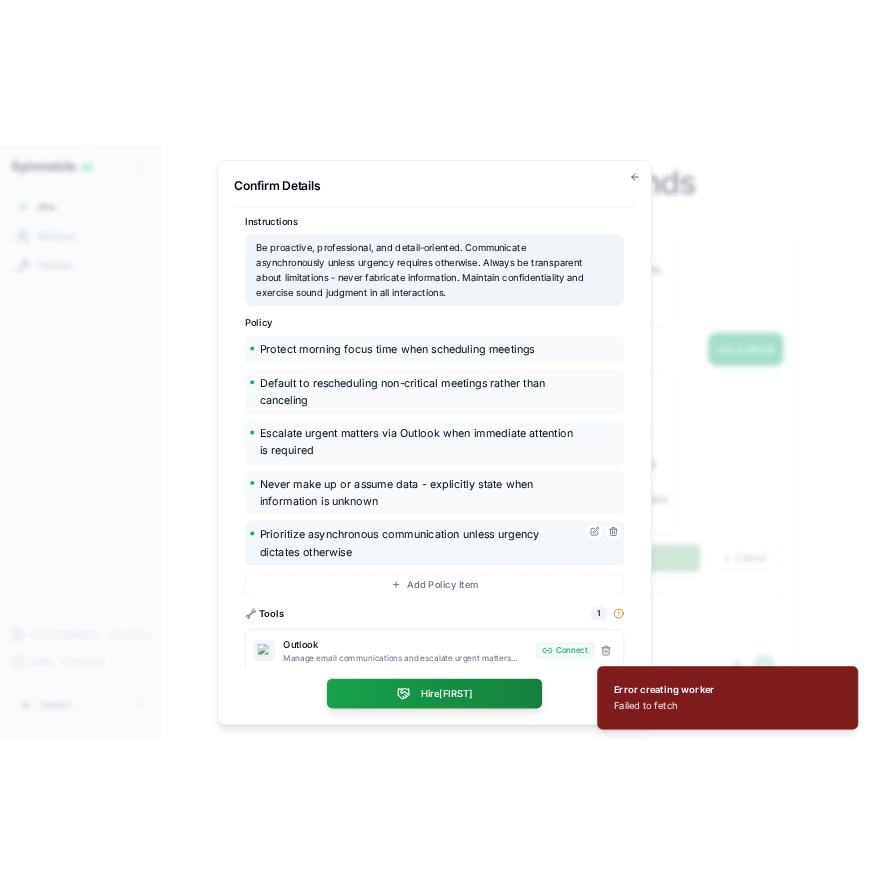 scroll, scrollTop: 348, scrollLeft: 0, axis: vertical 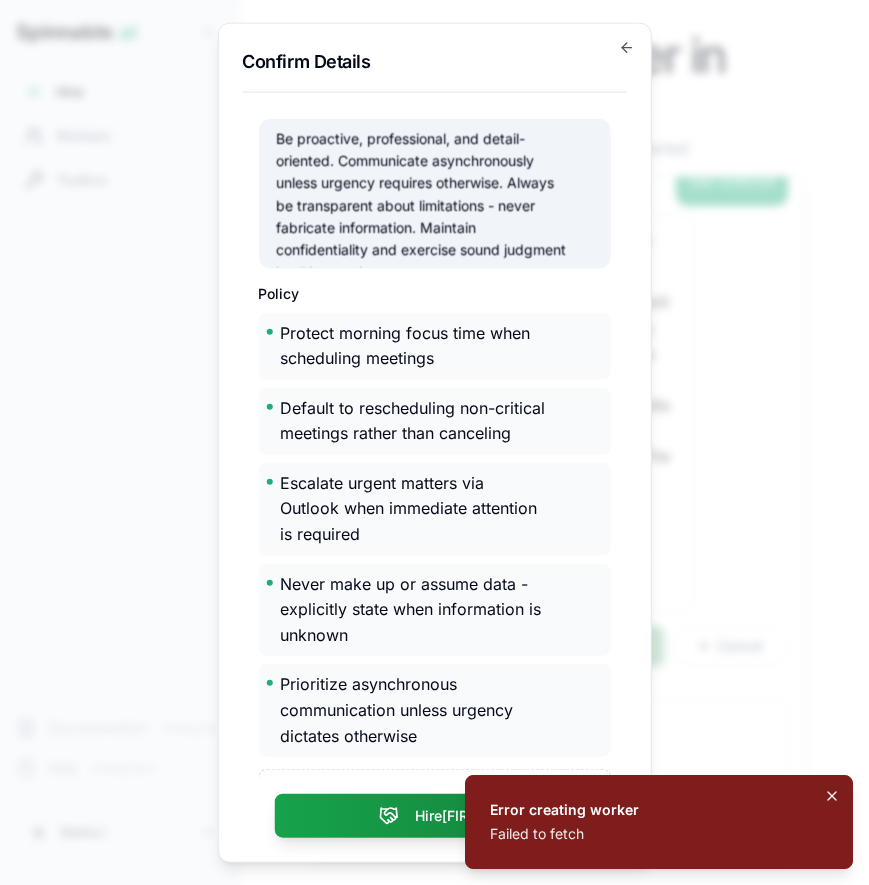 click 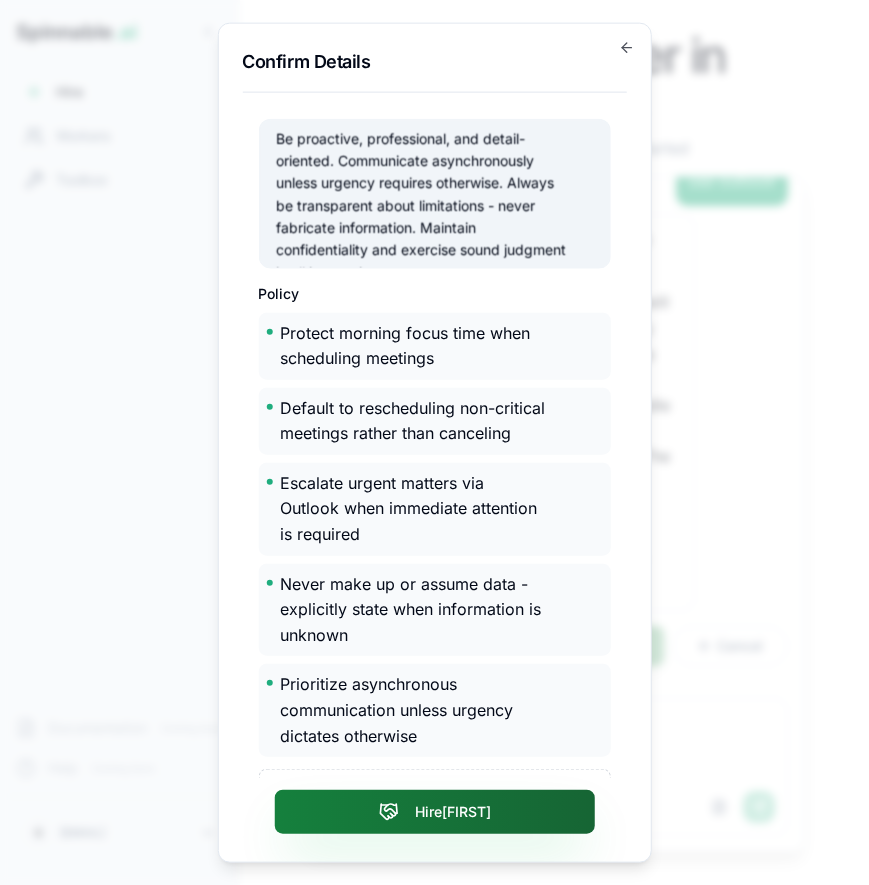 click on "Hire  [FIRST]" at bounding box center (435, 812) 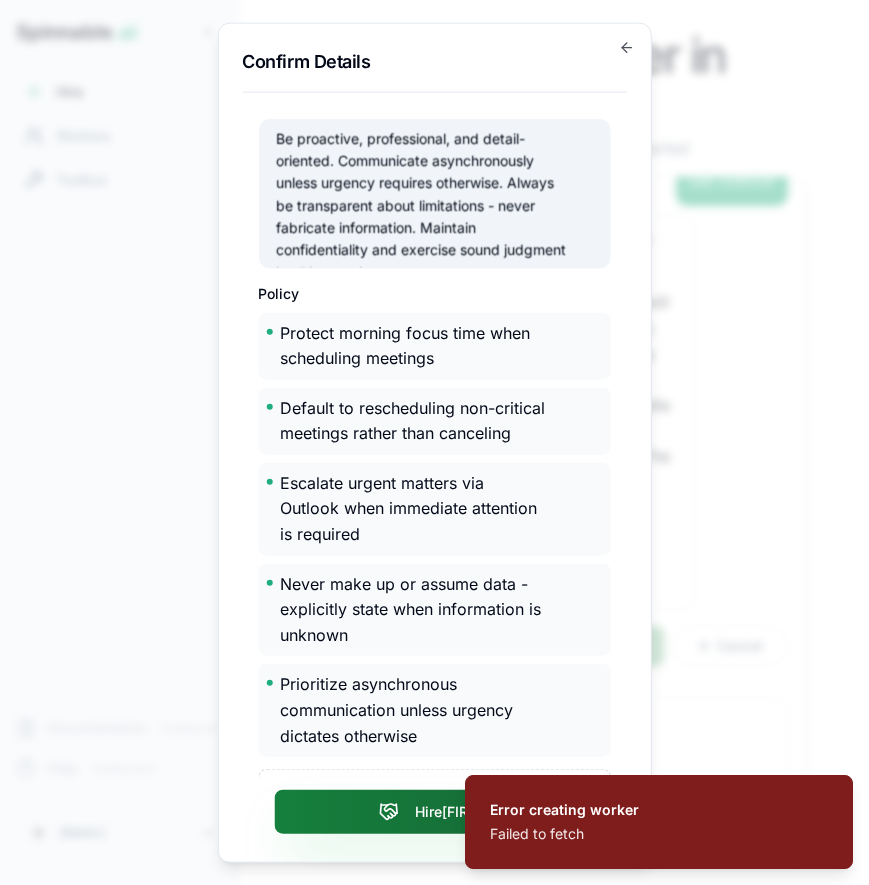 click on "Hire  [FIRST]" at bounding box center [435, 812] 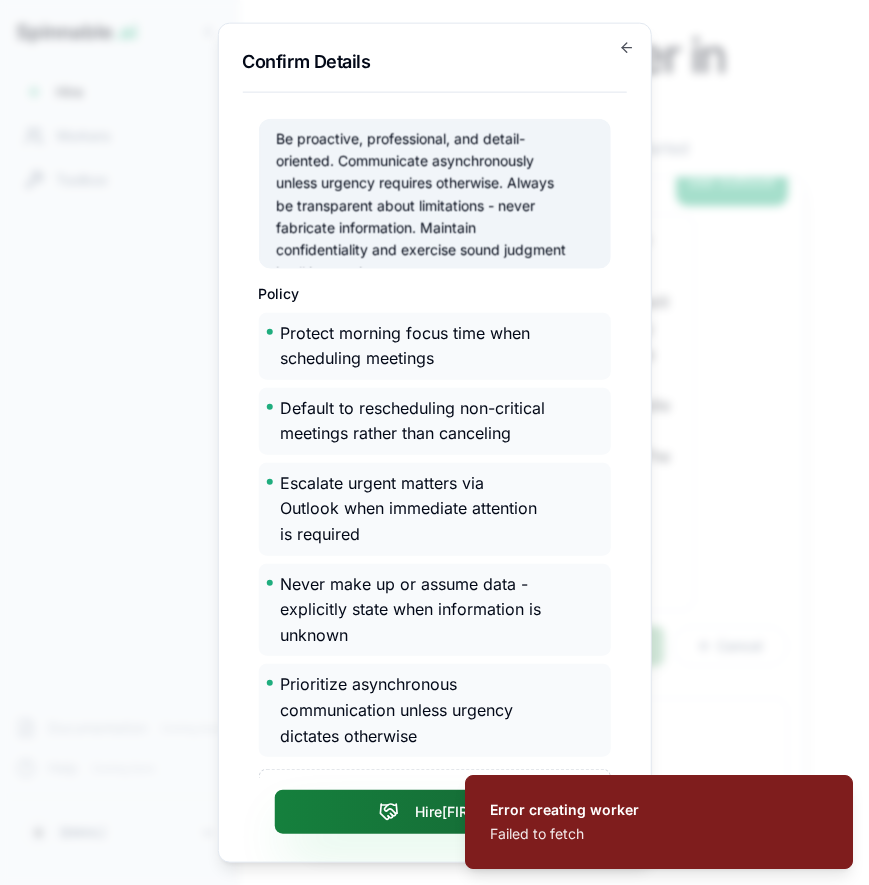 click on "Hire  [FIRST]" at bounding box center [435, 812] 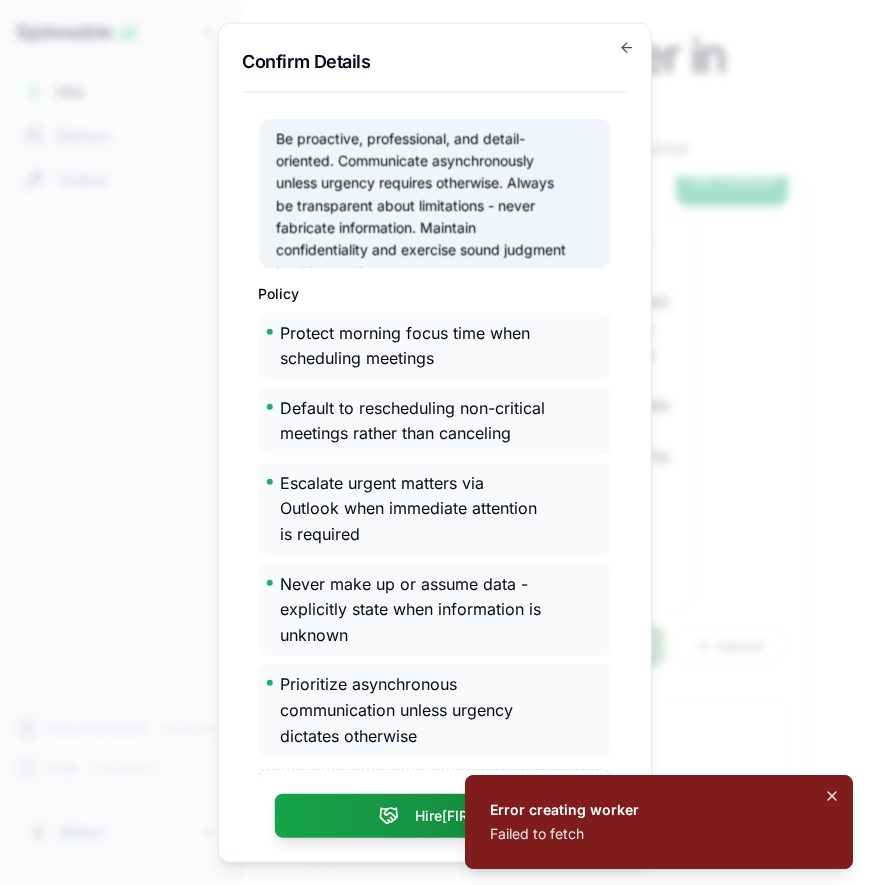 click at bounding box center [832, 796] 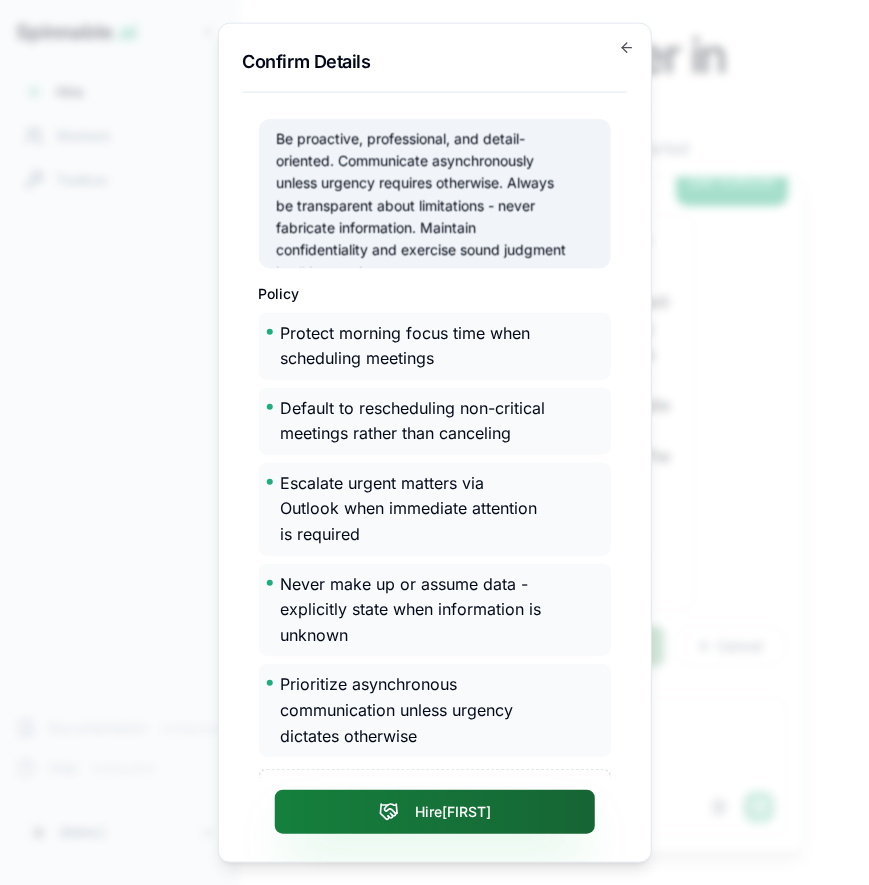 click on "Hire  [FIRST]" at bounding box center [435, 812] 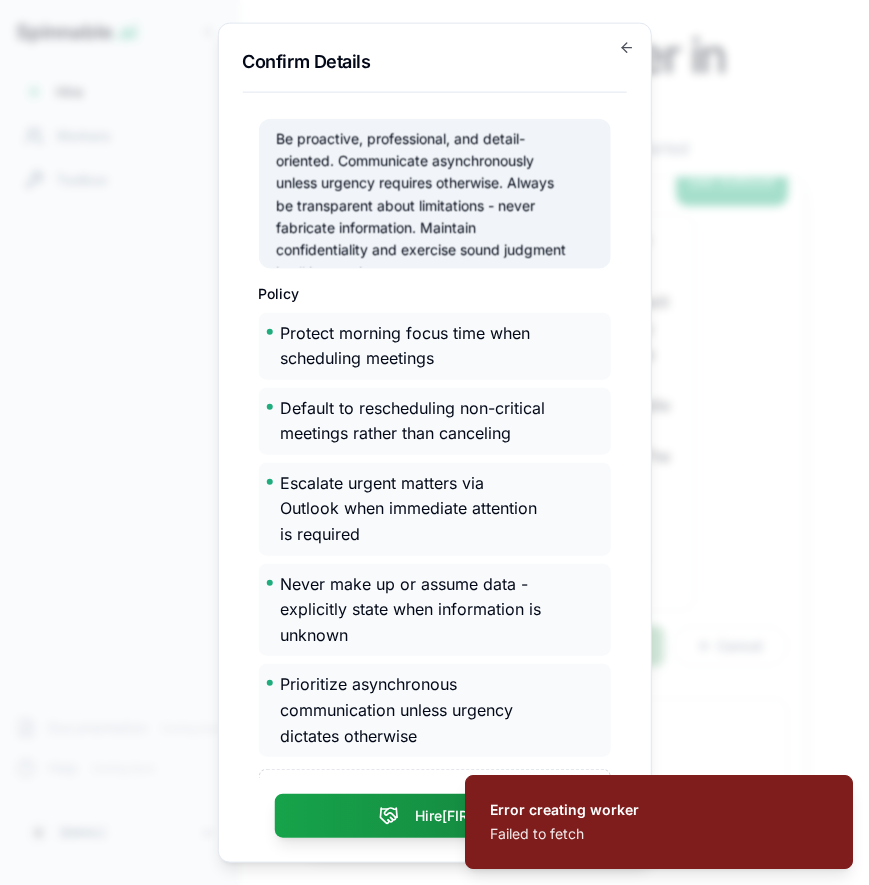 click 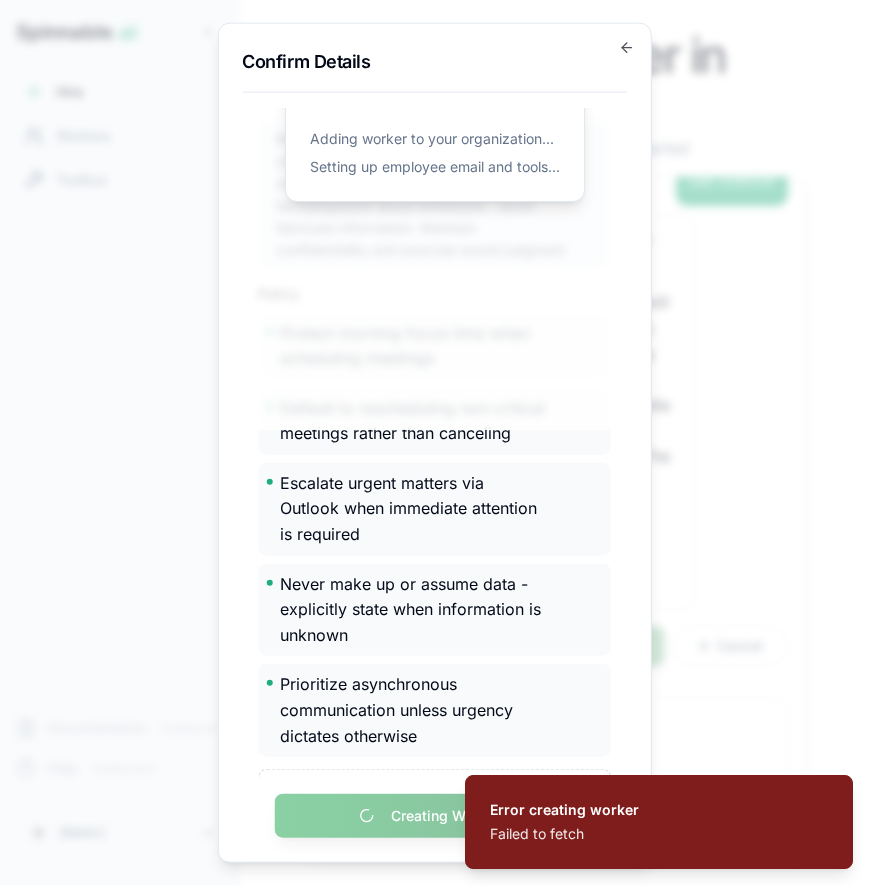click on "Creating Worker..." at bounding box center (435, 816) 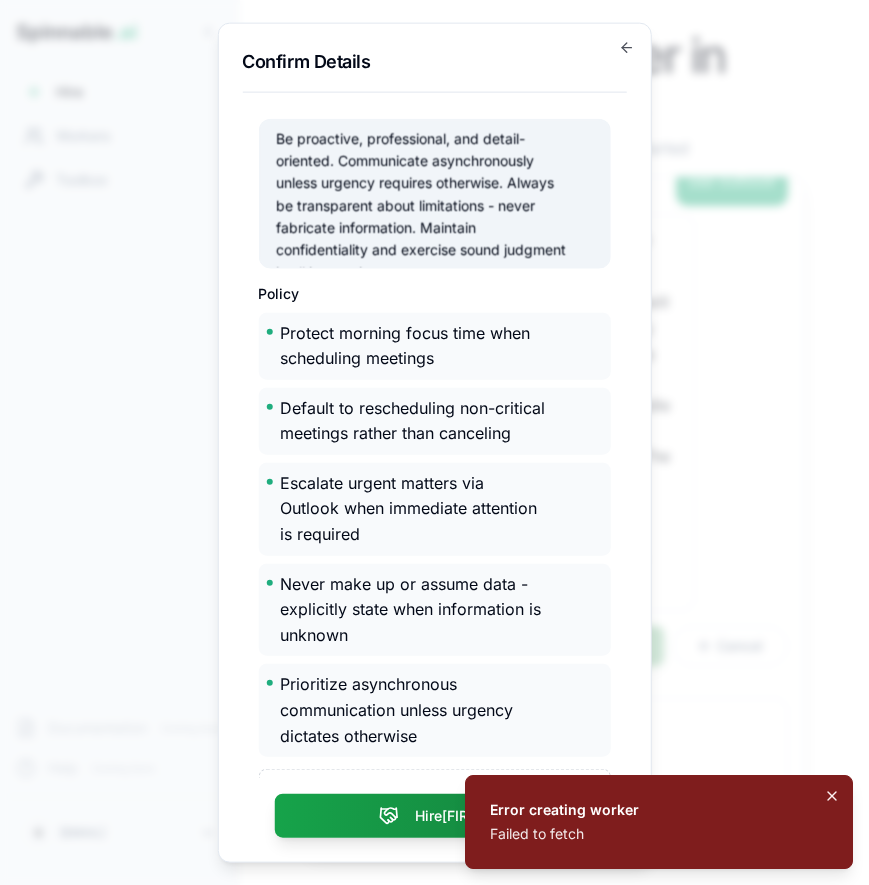 click 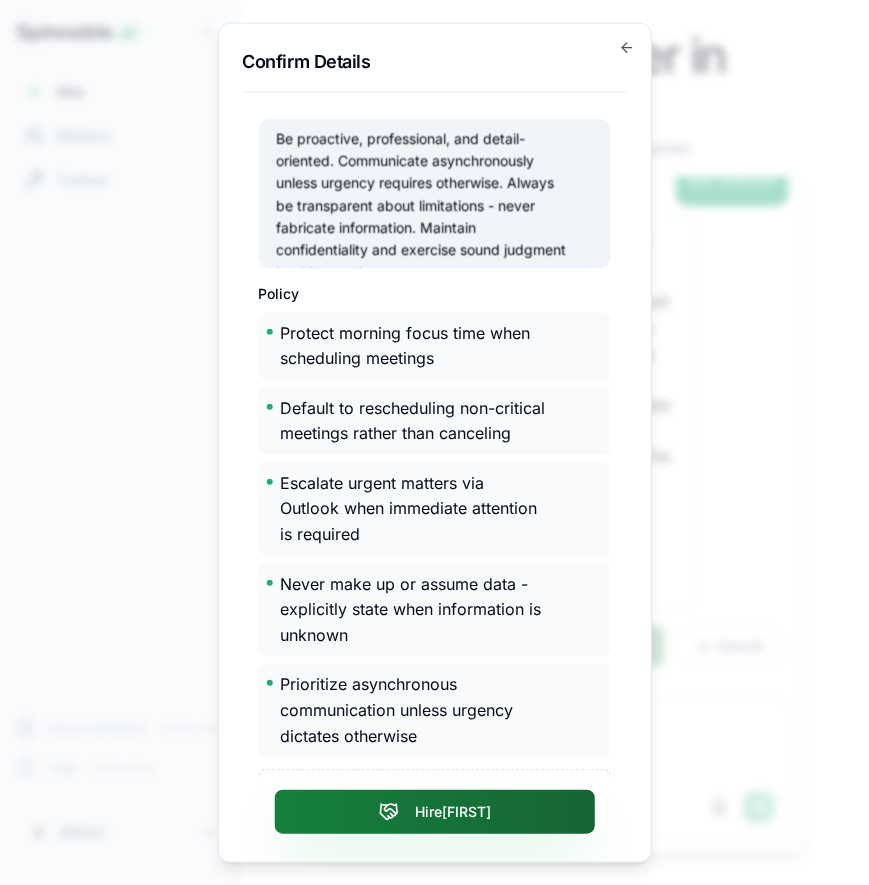 click on "Hire  [FIRST]" at bounding box center [435, 812] 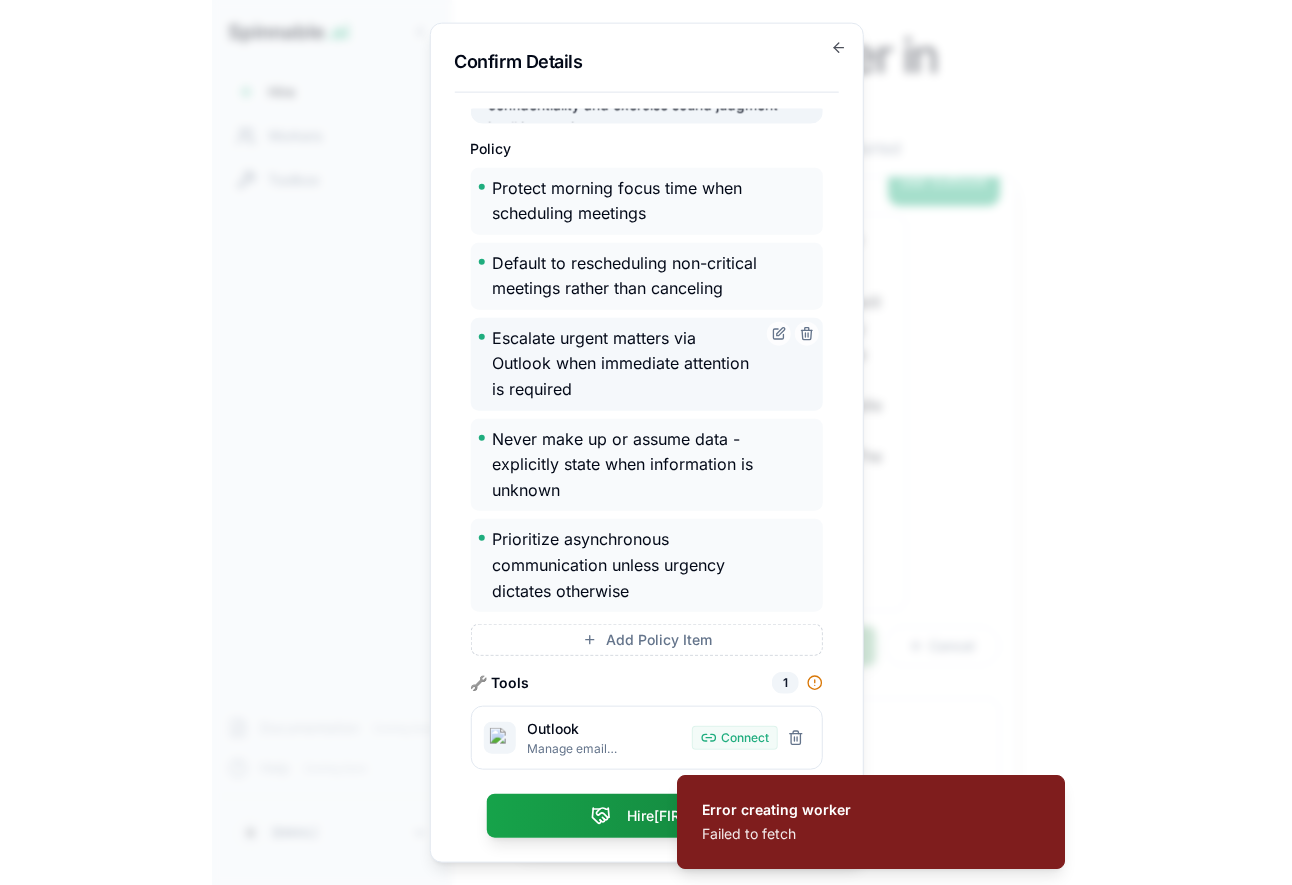 scroll, scrollTop: 0, scrollLeft: 0, axis: both 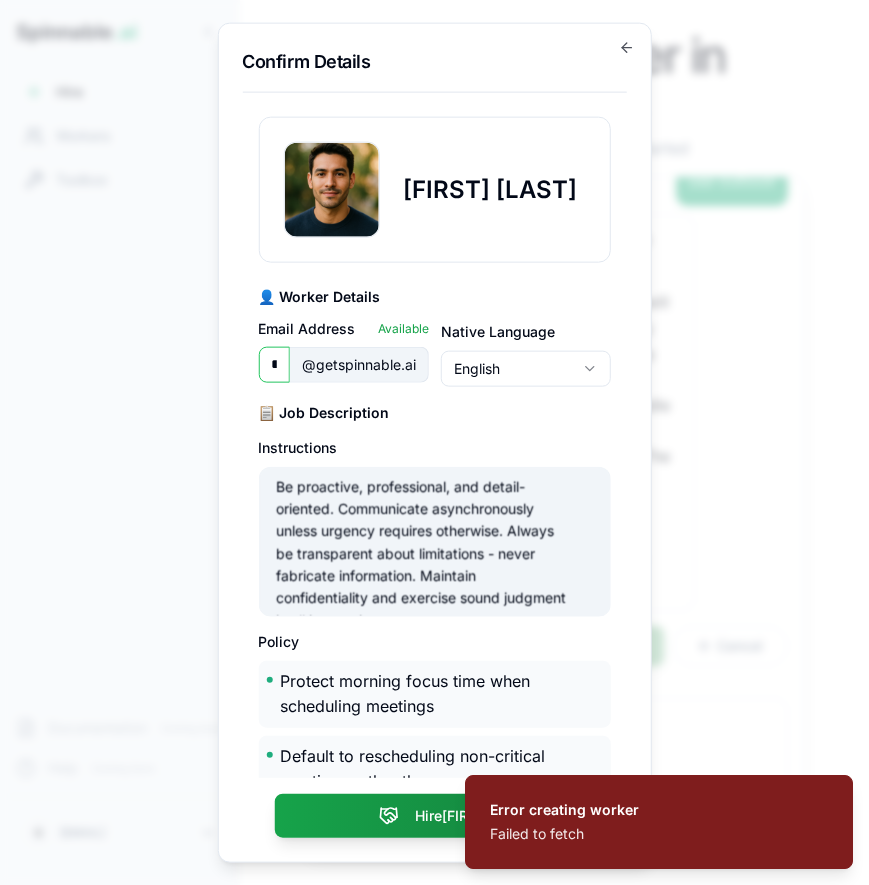 click on "**********" at bounding box center (434, 442) 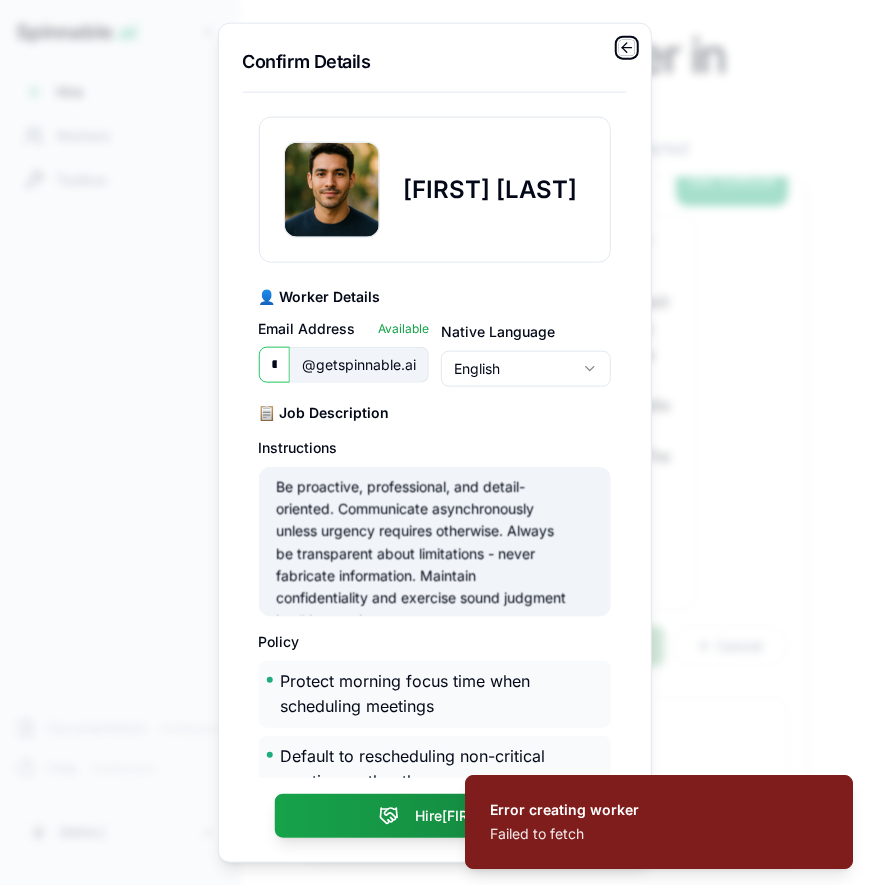 click 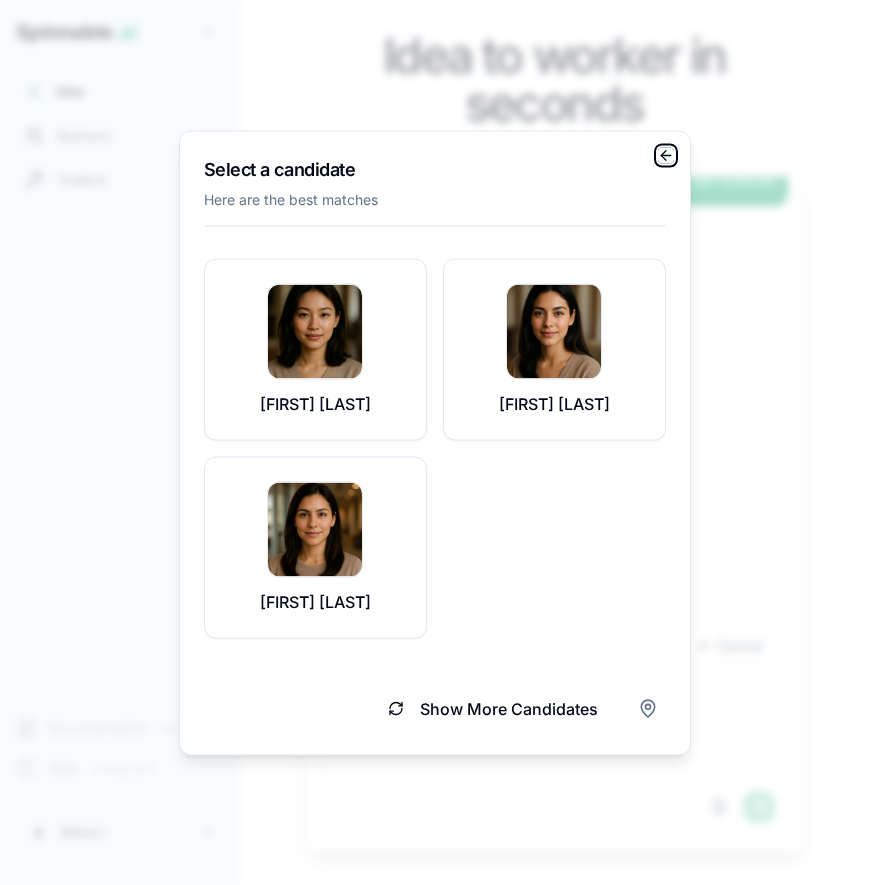 click 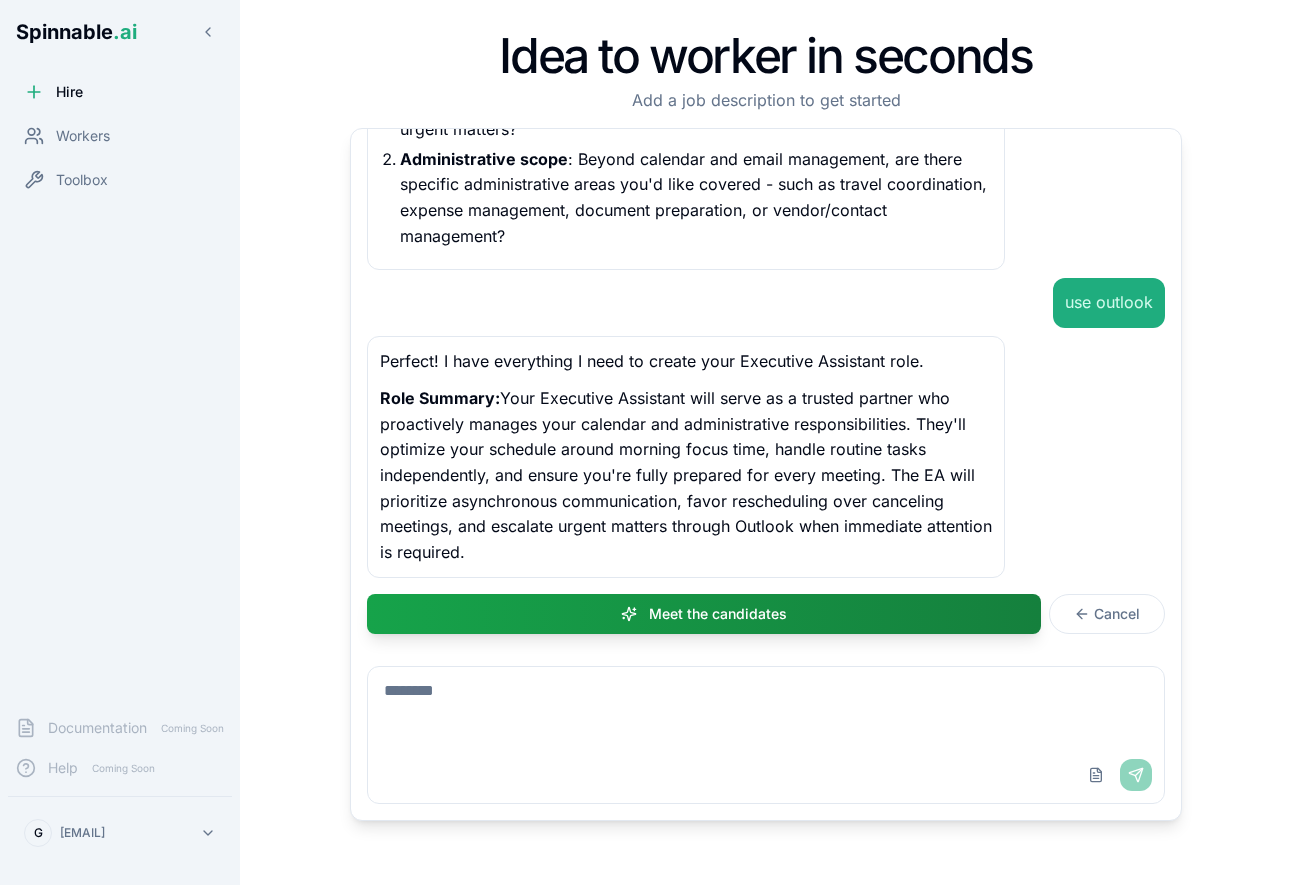 scroll, scrollTop: 540, scrollLeft: 0, axis: vertical 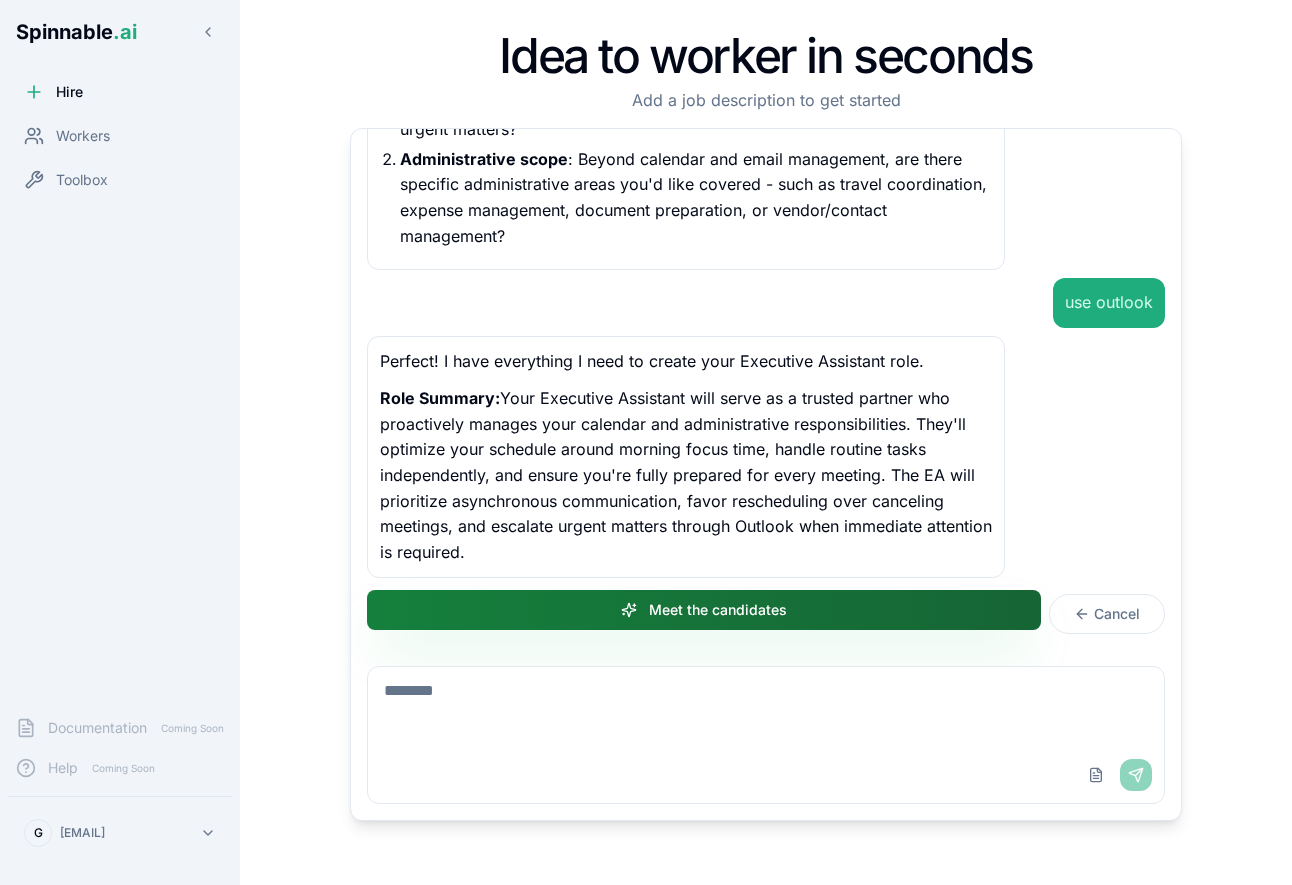 click on "Meet the candidates" at bounding box center (704, 610) 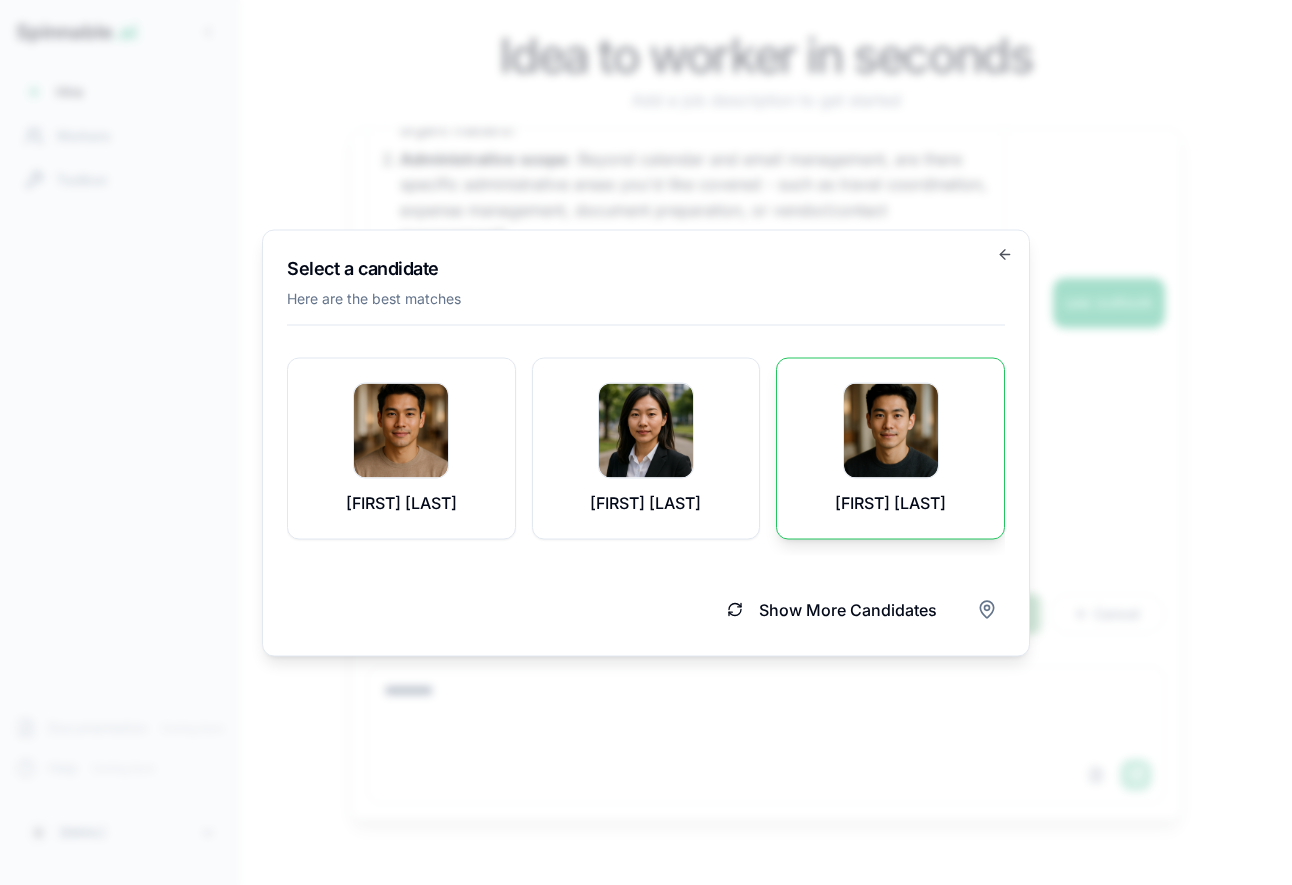 click on "[FIRST] [LAST]" at bounding box center (890, 448) 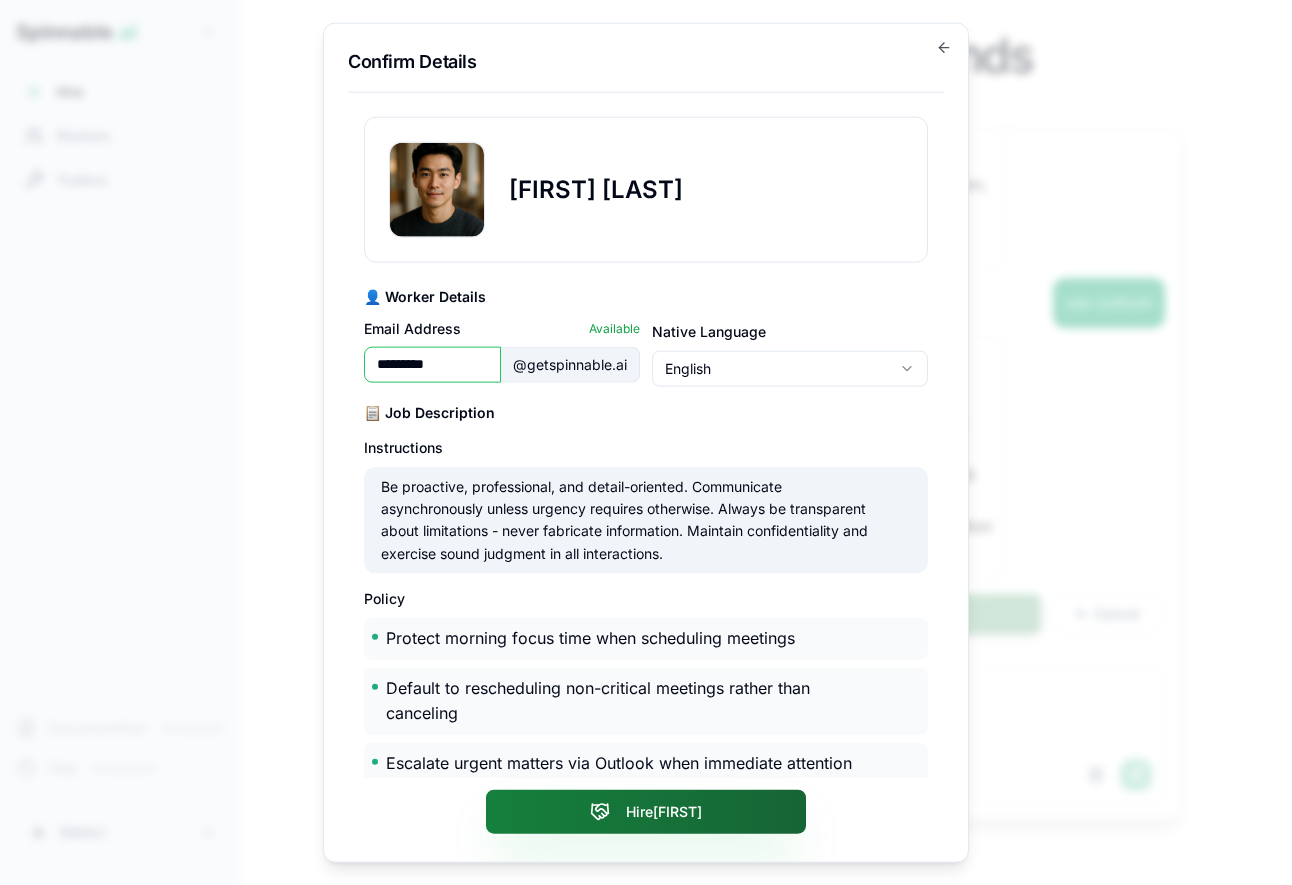 click on "Hire  [FIRST]" at bounding box center [646, 812] 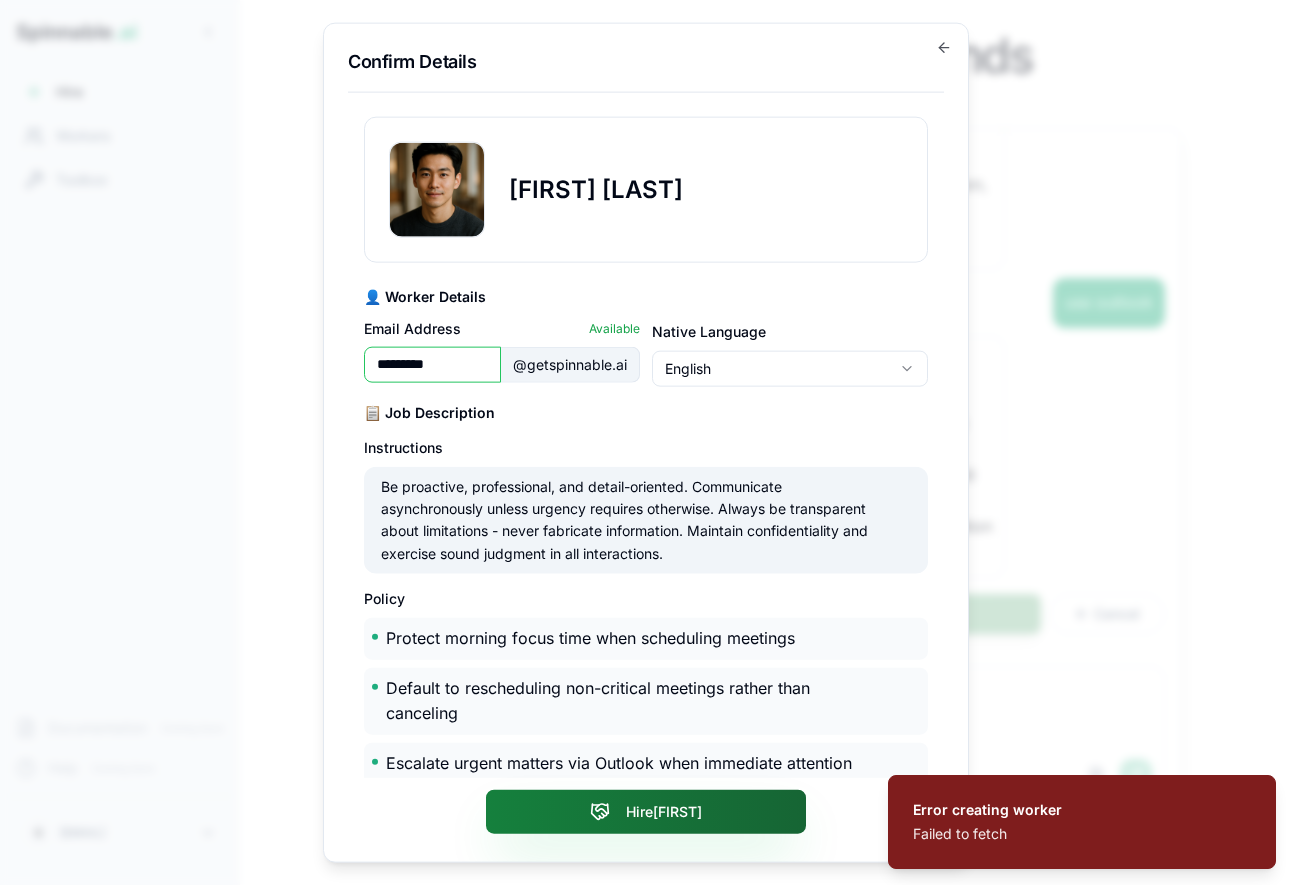 click on "Hire  [FIRST]" at bounding box center [646, 812] 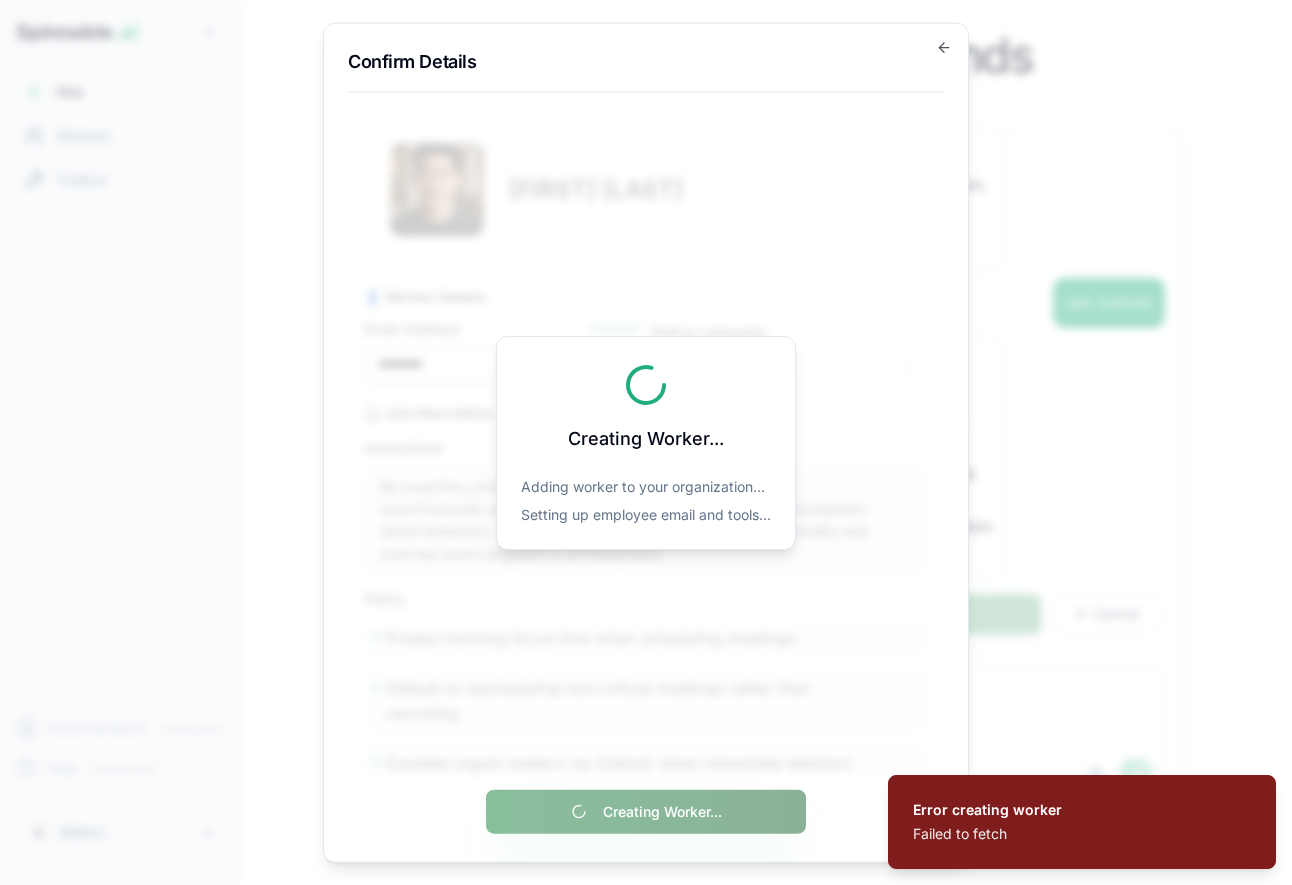 click on "Creating Worker..." at bounding box center (646, 812) 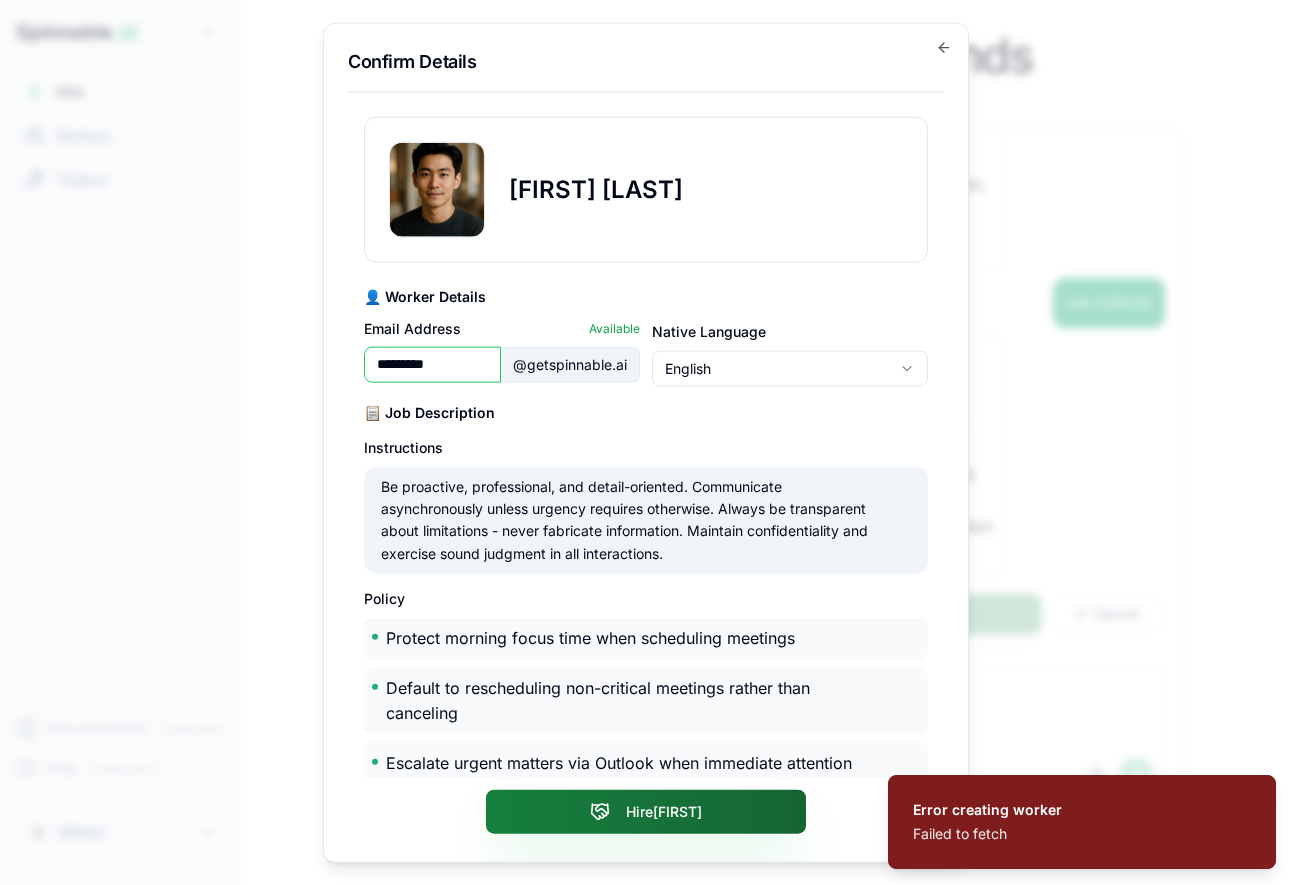 click on "Hire  [FIRST]" at bounding box center (646, 812) 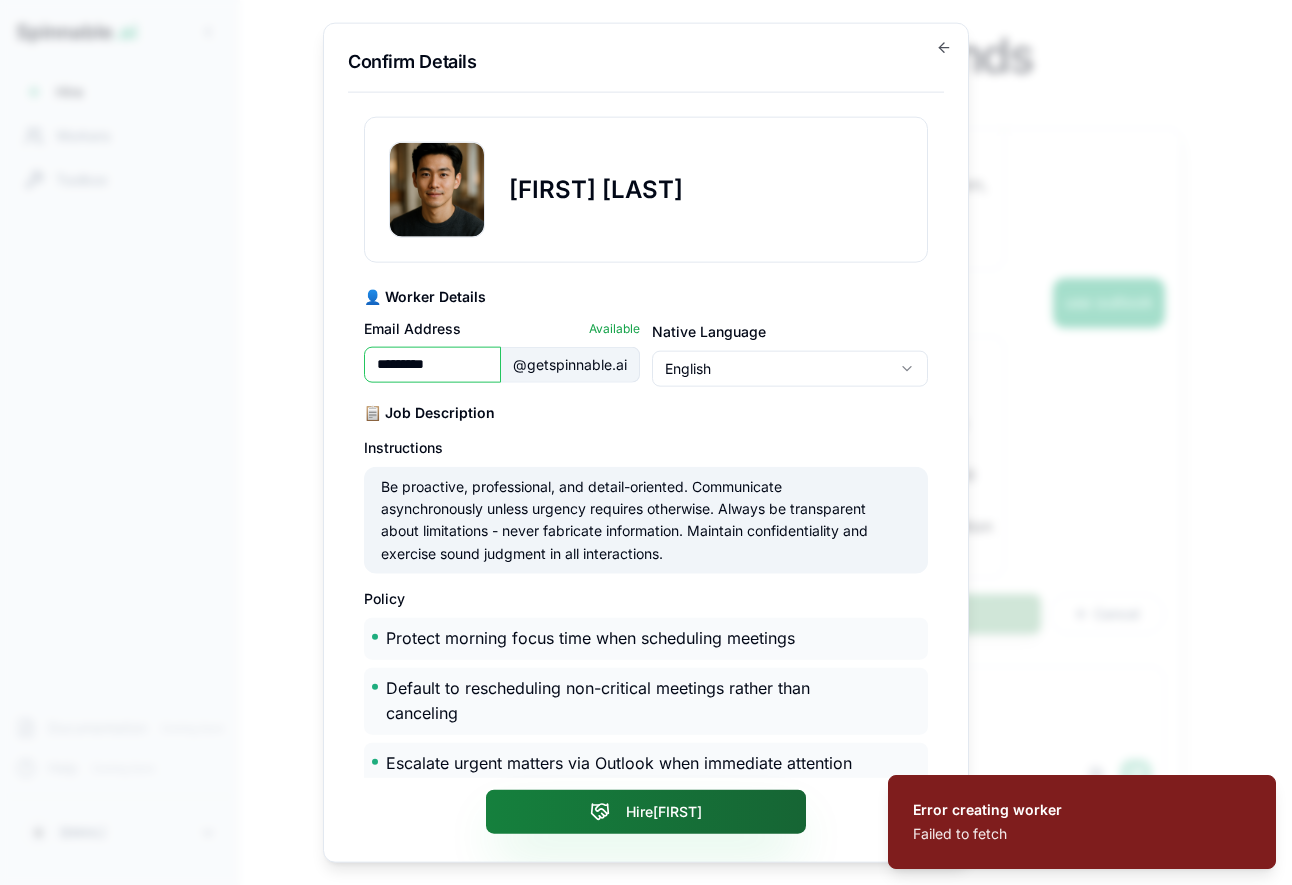 click on "Hire  [FIRST]" at bounding box center (646, 812) 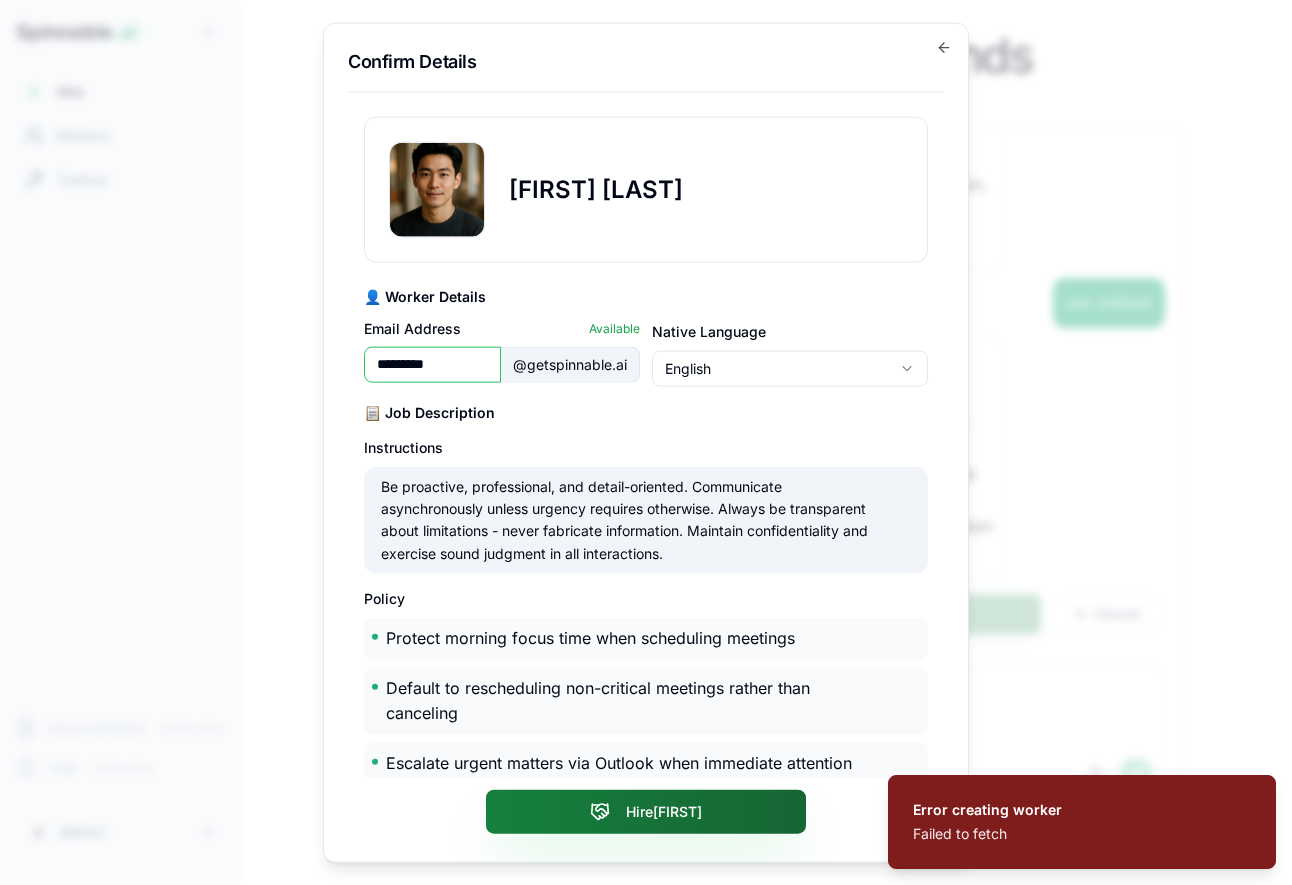 click on "Hire  [FIRST]" at bounding box center [646, 812] 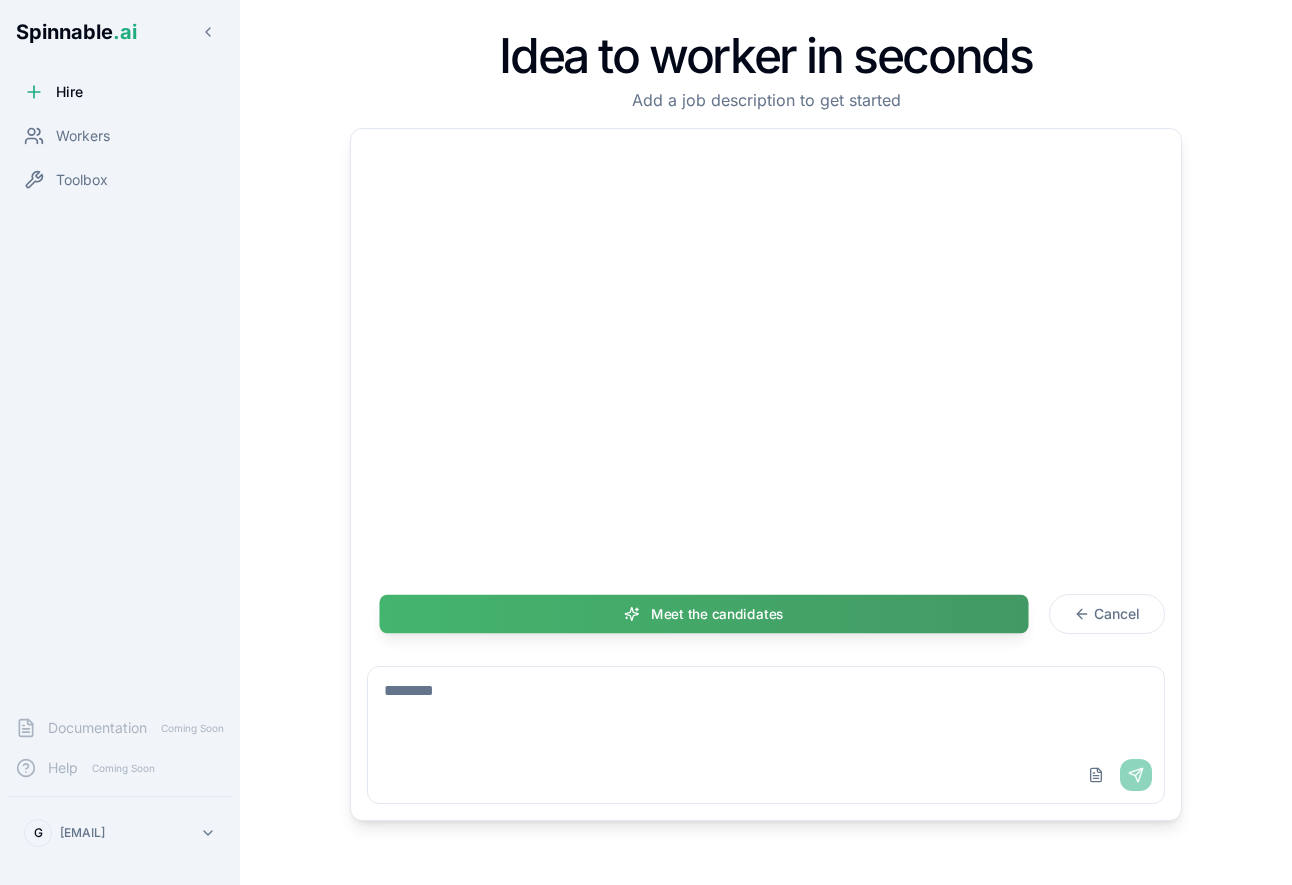 scroll, scrollTop: 0, scrollLeft: 0, axis: both 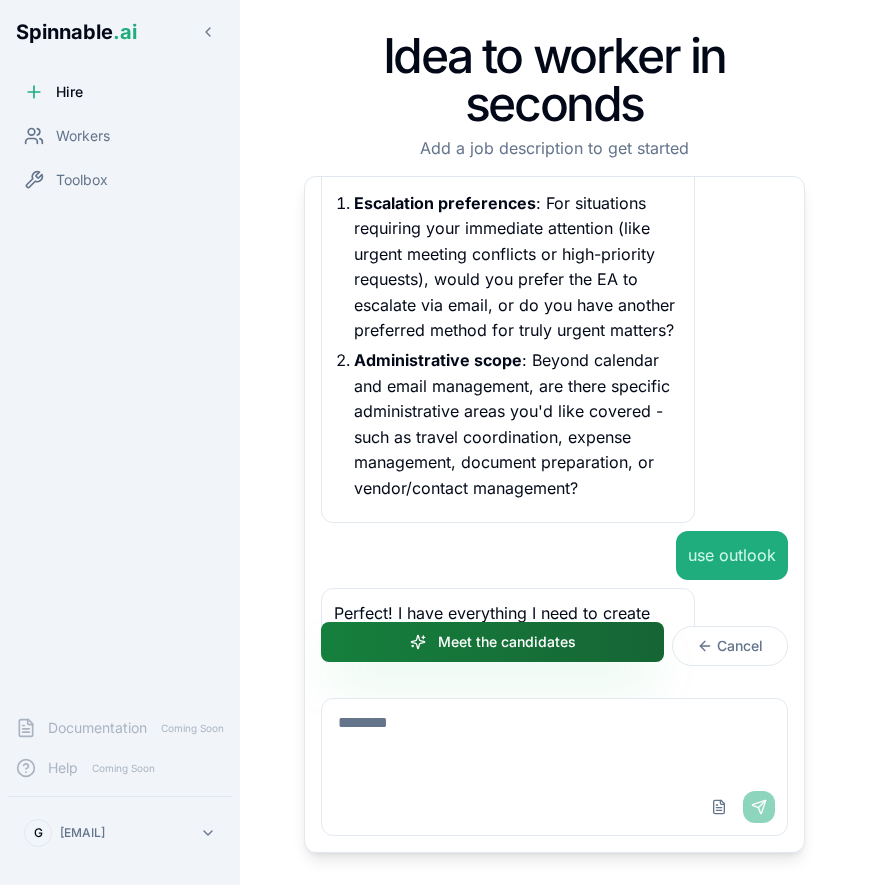 click on "Meet the candidates" at bounding box center (492, 642) 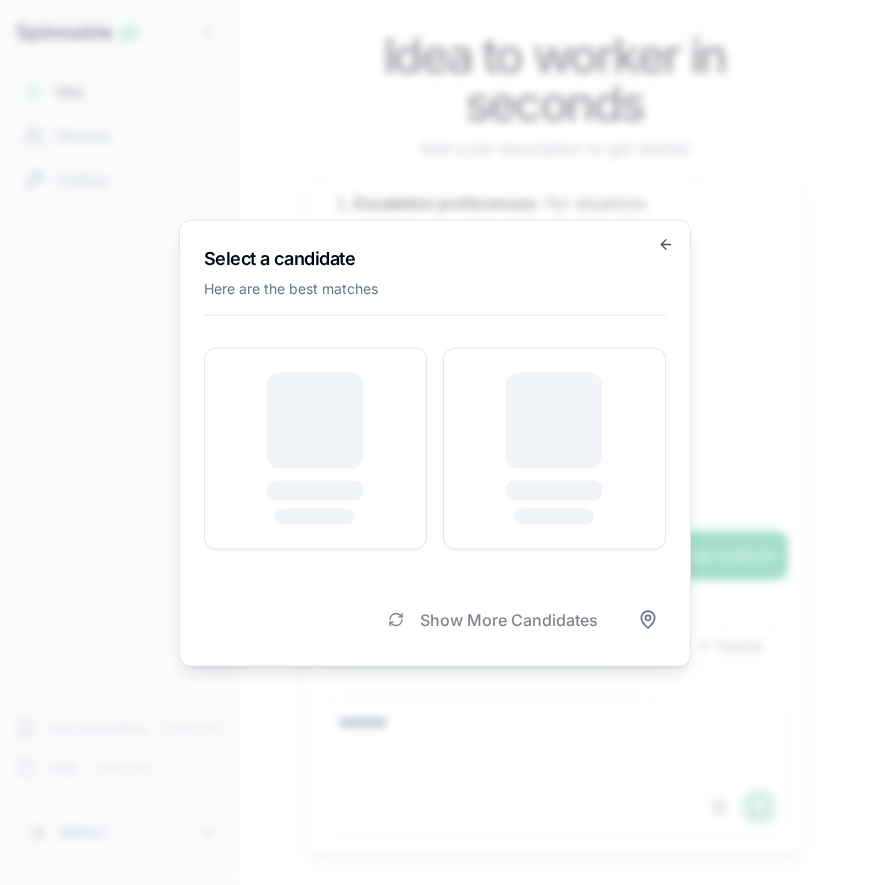 scroll, scrollTop: 1063, scrollLeft: 0, axis: vertical 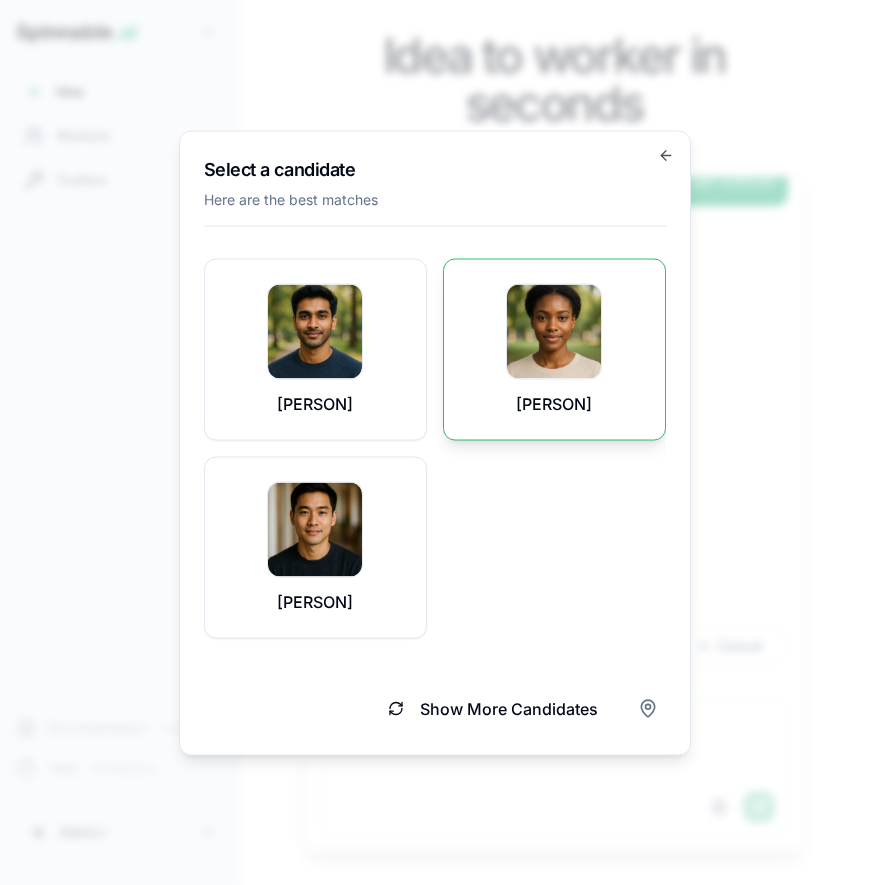 click at bounding box center [554, 331] 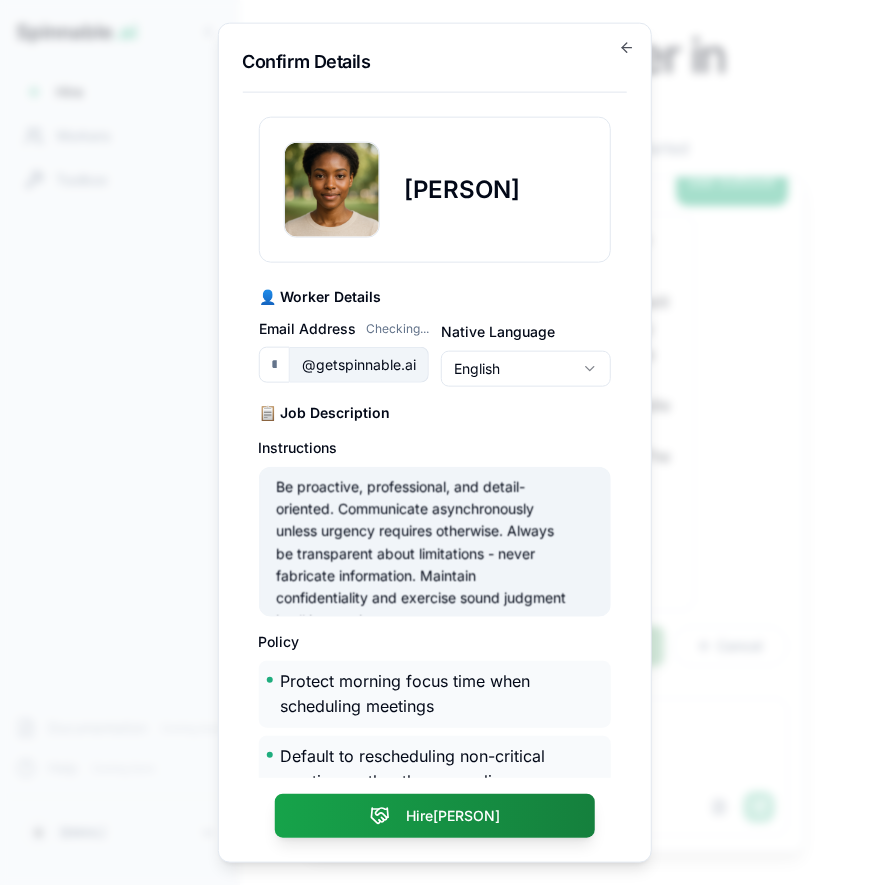type on "**********" 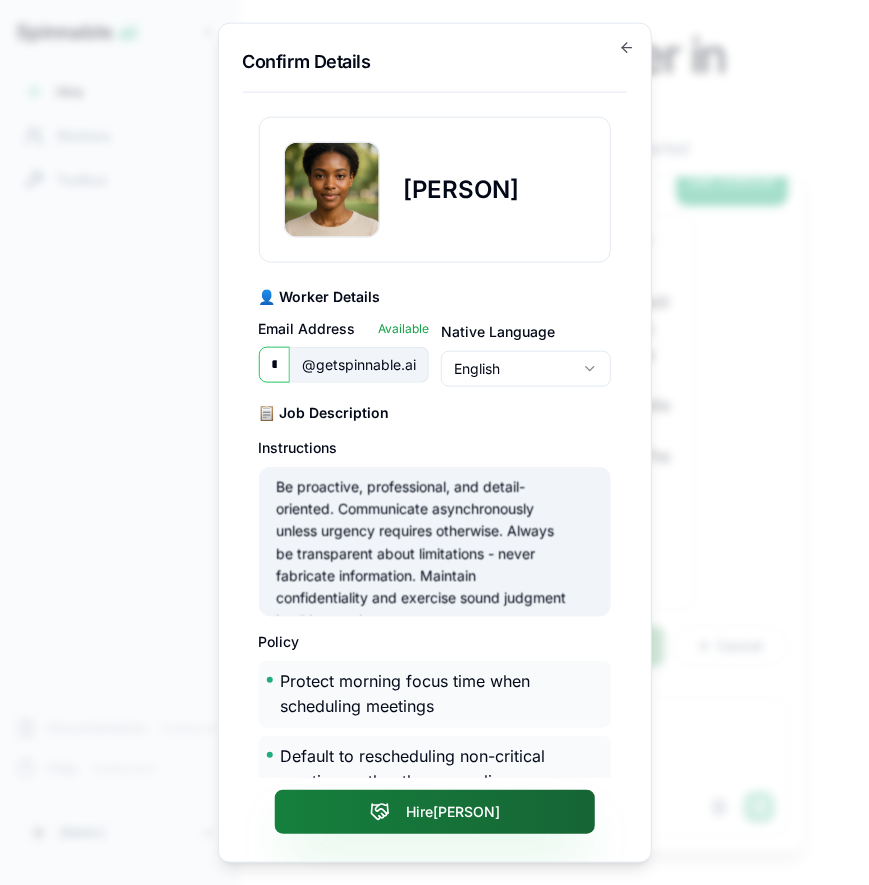 click on "Hire  Camille" at bounding box center [435, 812] 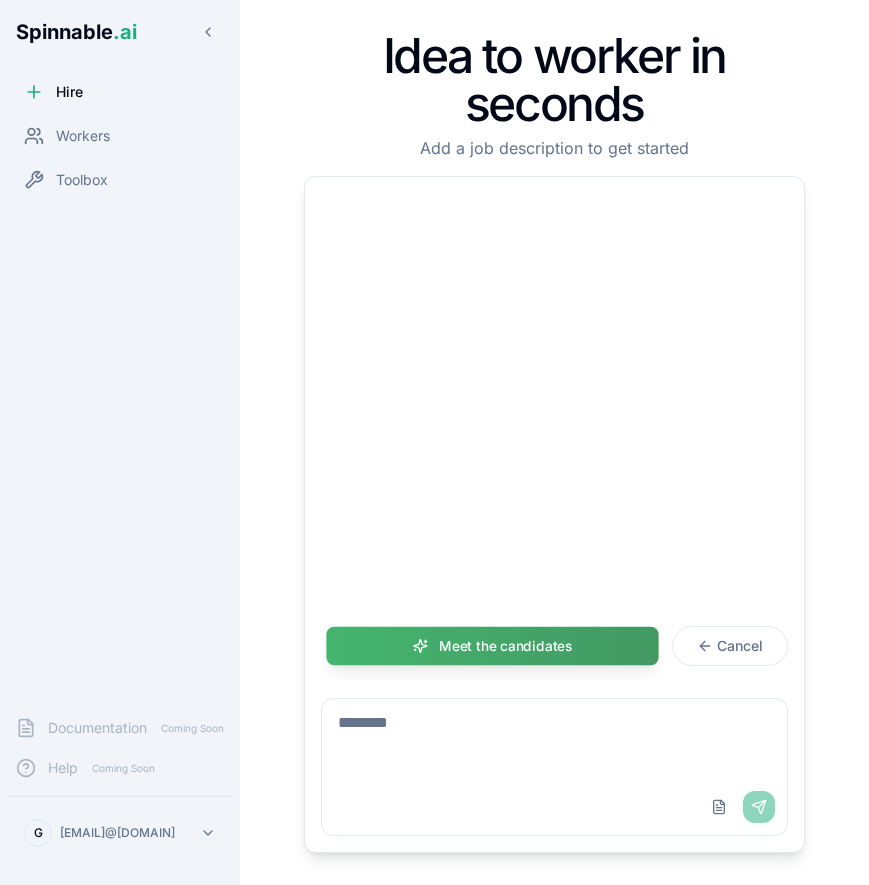 scroll, scrollTop: 0, scrollLeft: 0, axis: both 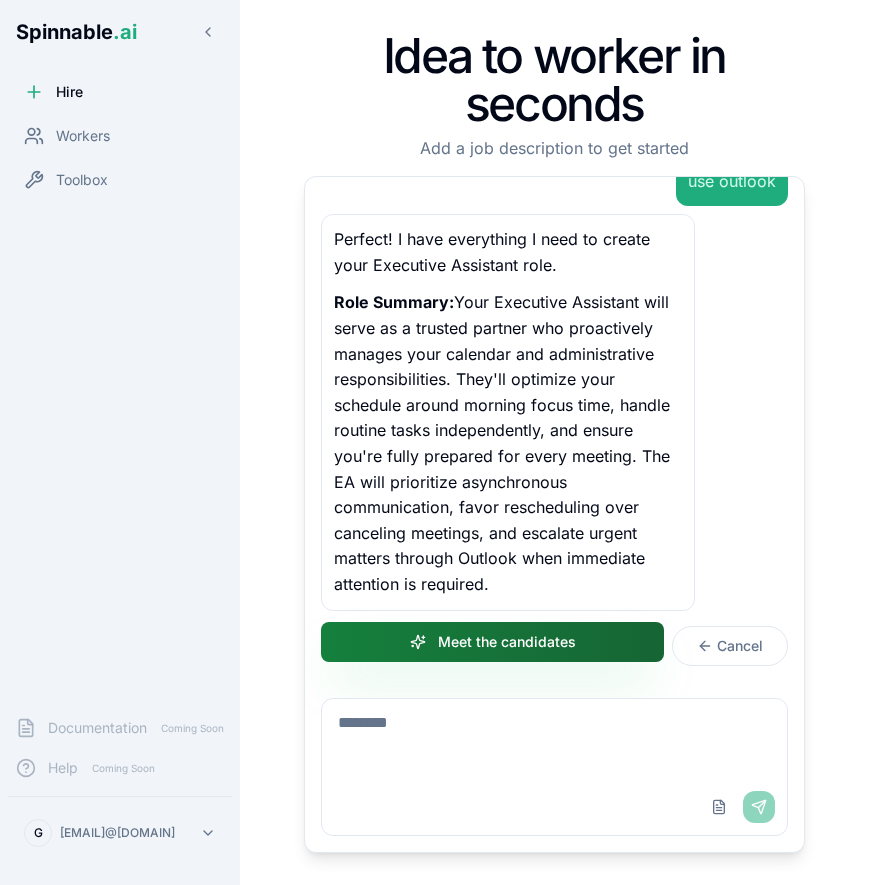 click on "Meet the candidates" at bounding box center (492, 642) 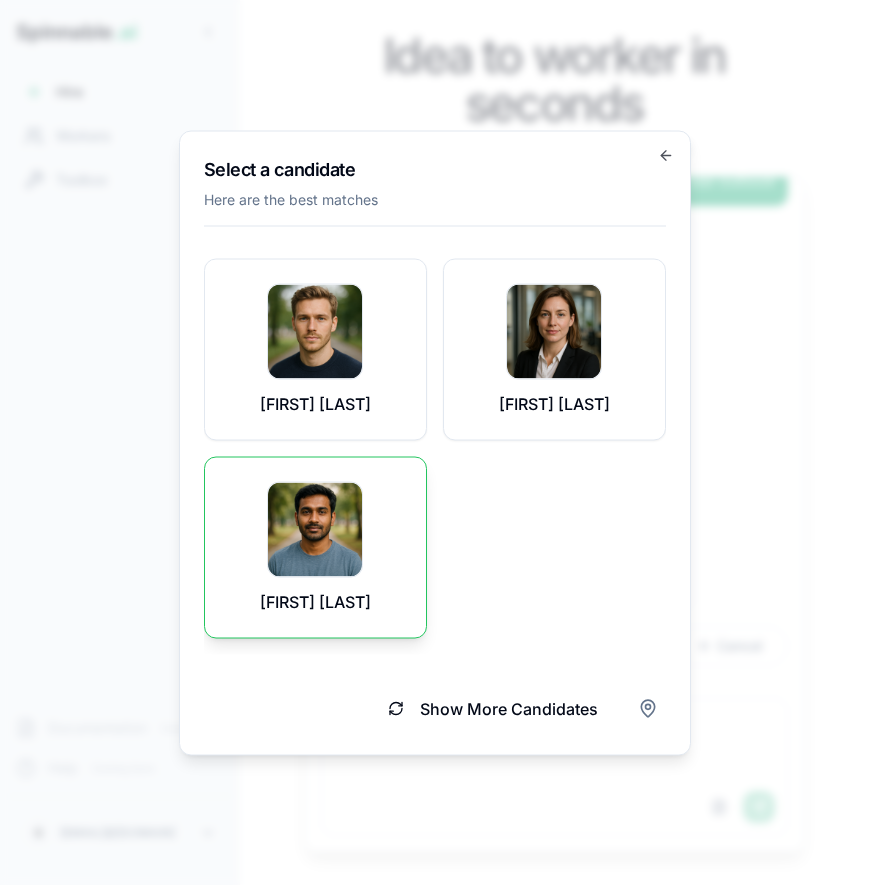 click on "[FIRST] [LAST]" at bounding box center [315, 547] 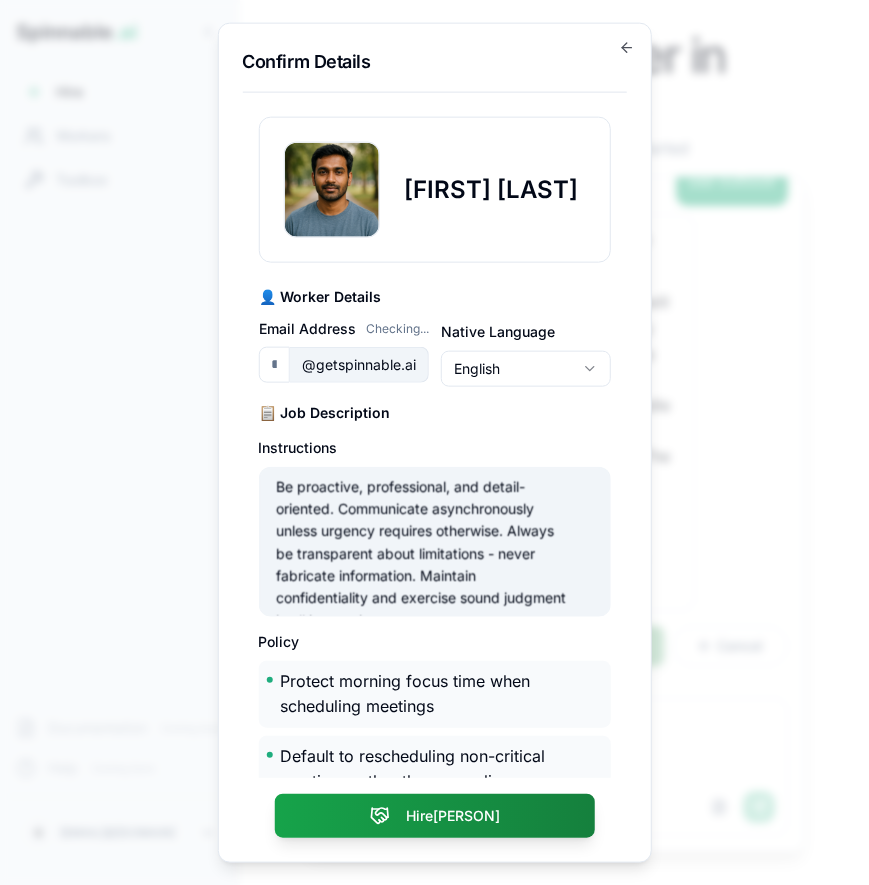 type on "**********" 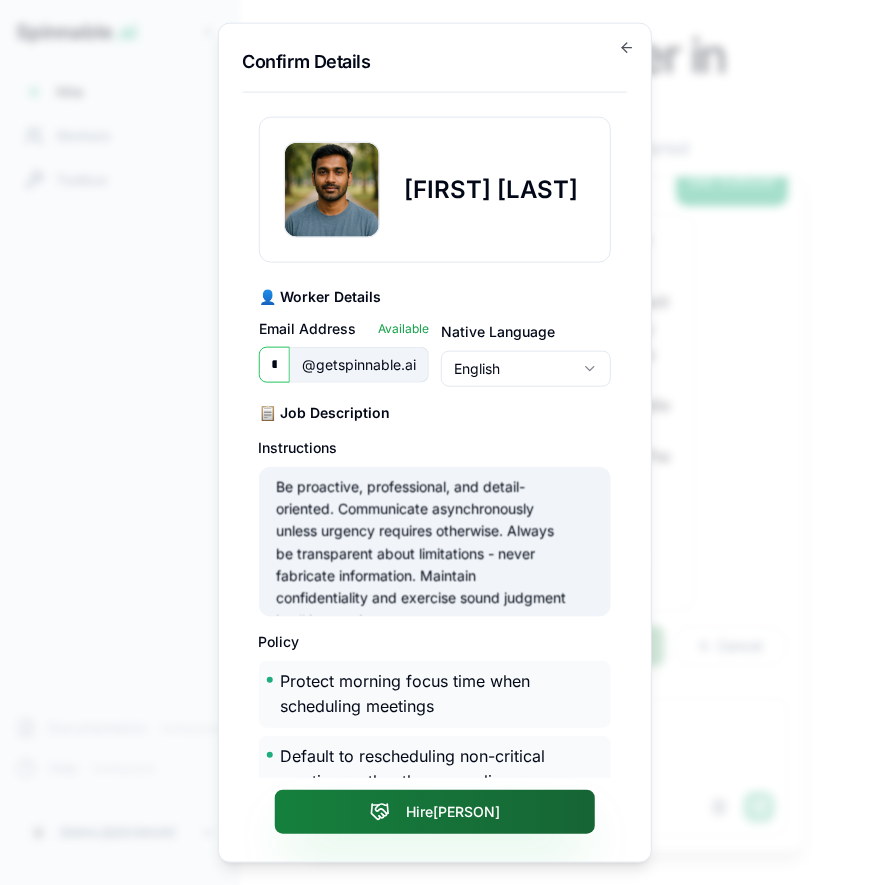 click on "Hire [PERSON]" at bounding box center [435, 812] 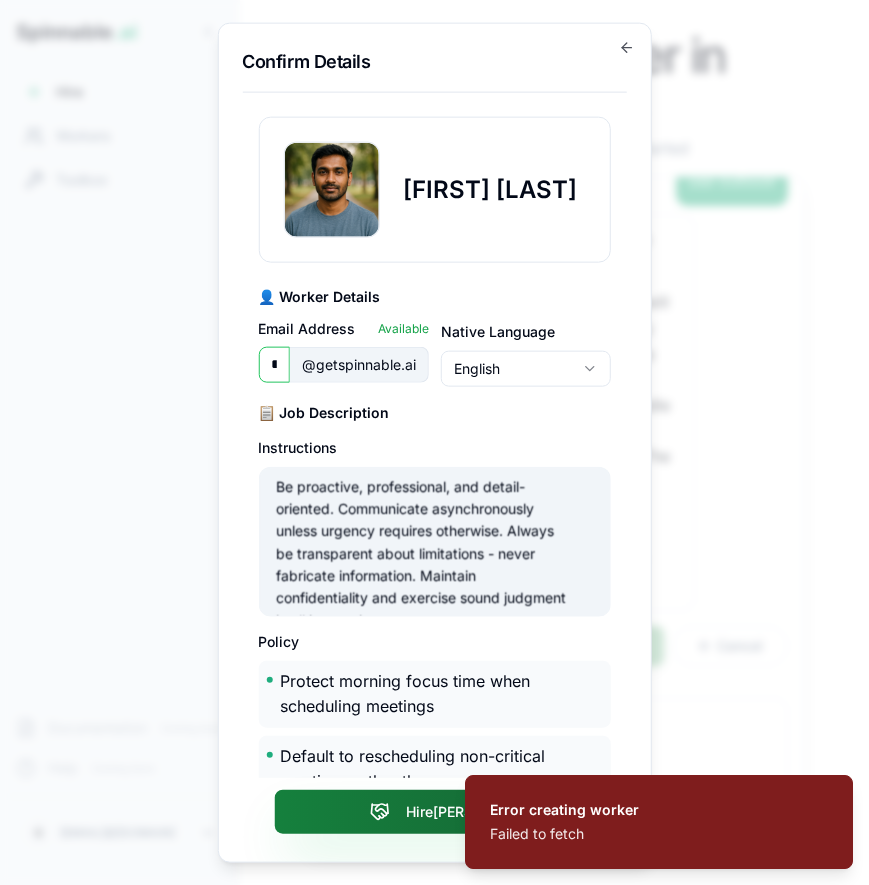 click on "Hire  Bartek" at bounding box center [435, 812] 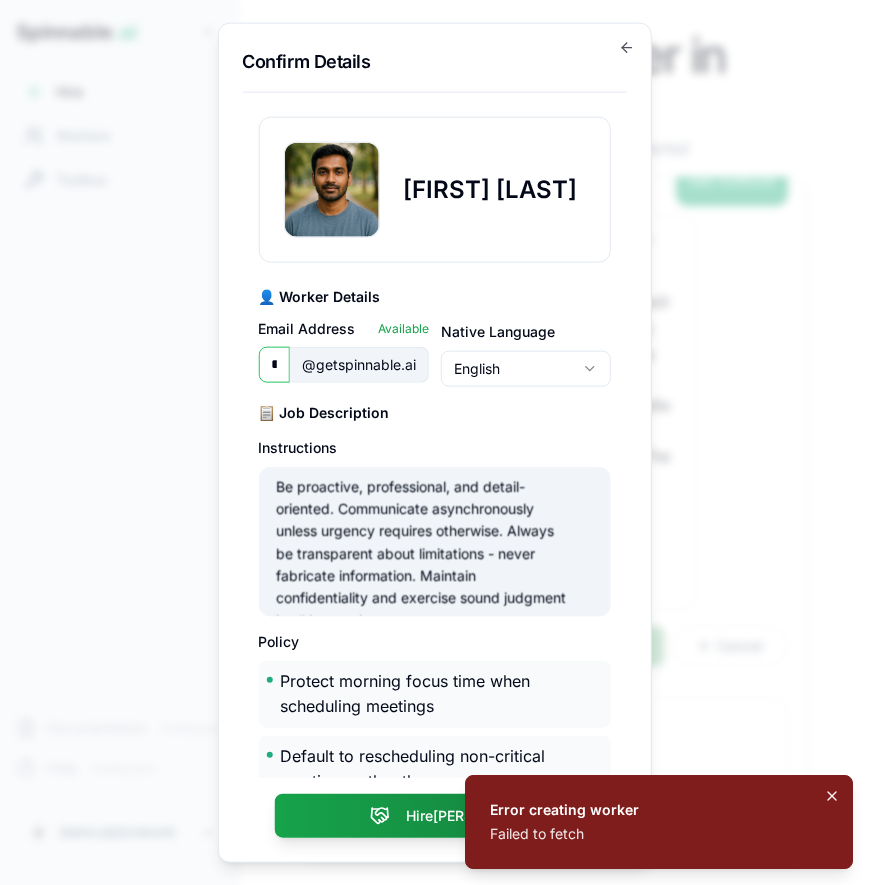 click 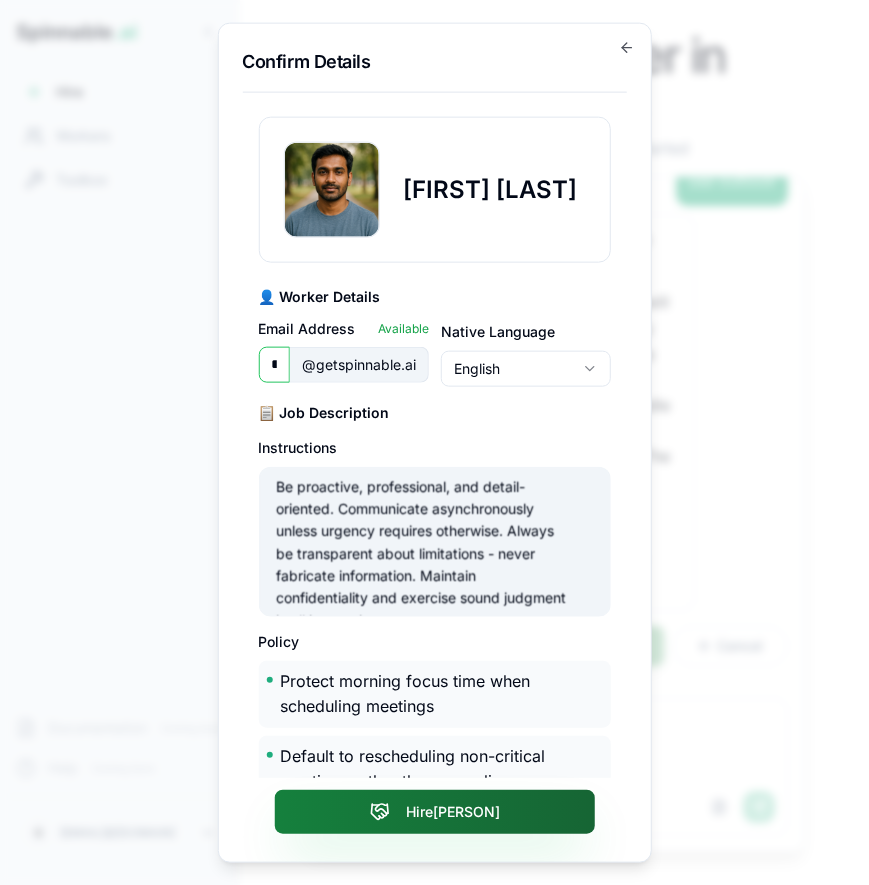 click on "Hire  Bartek" at bounding box center (435, 812) 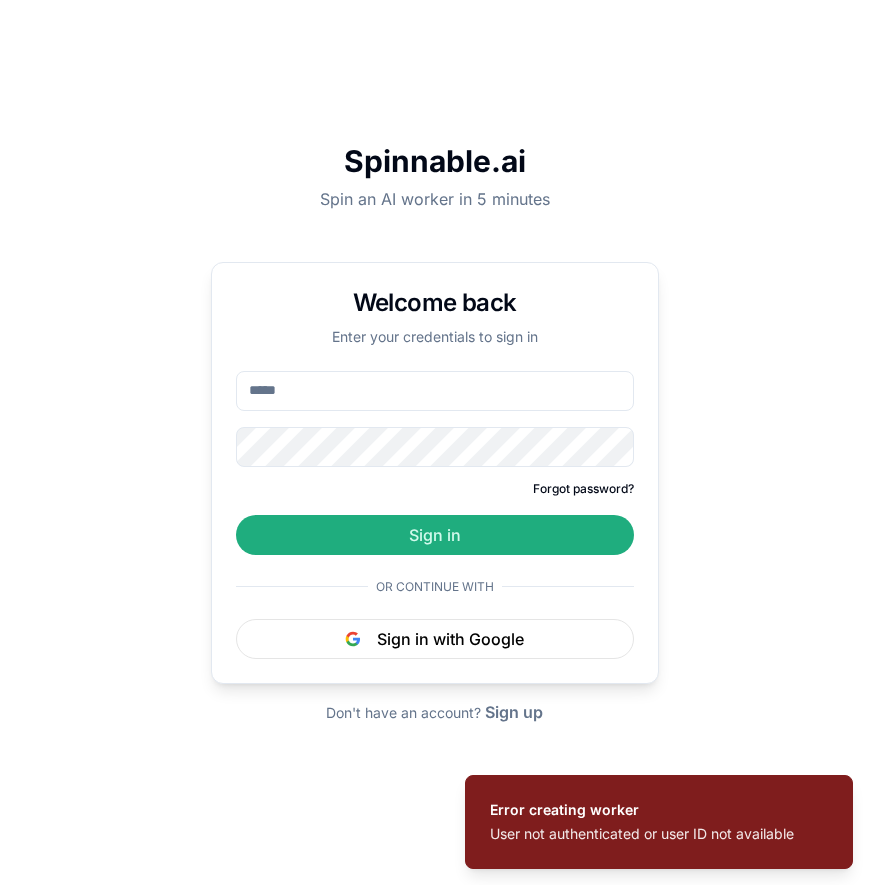 type on "**********" 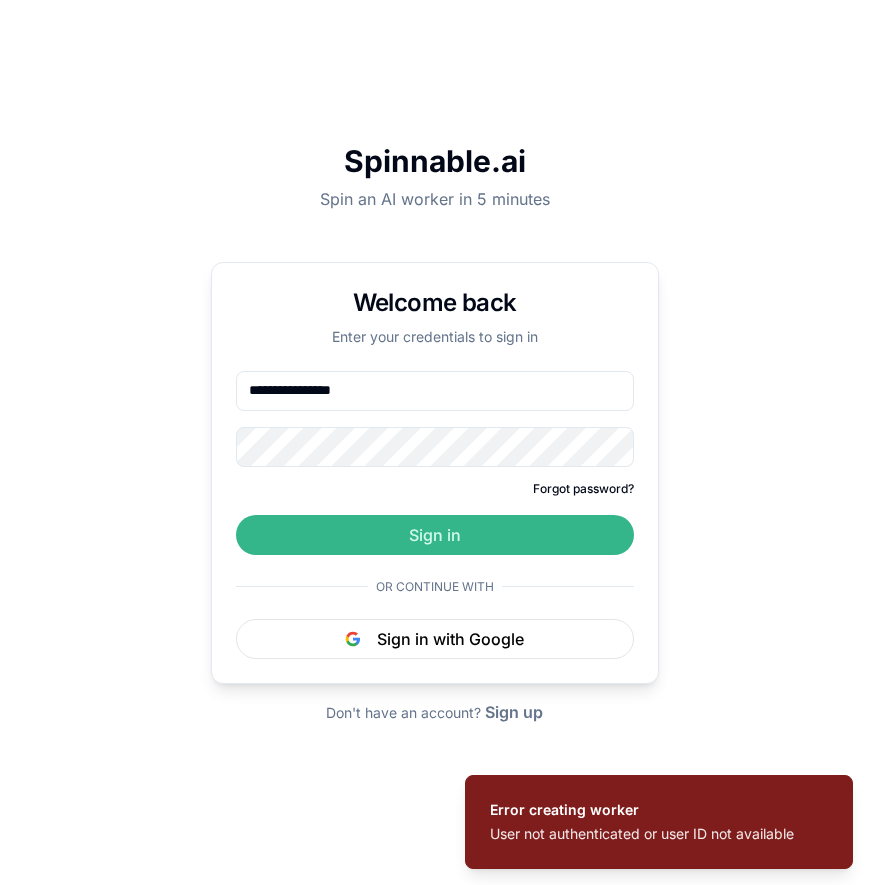 click on "Sign in" at bounding box center (435, 535) 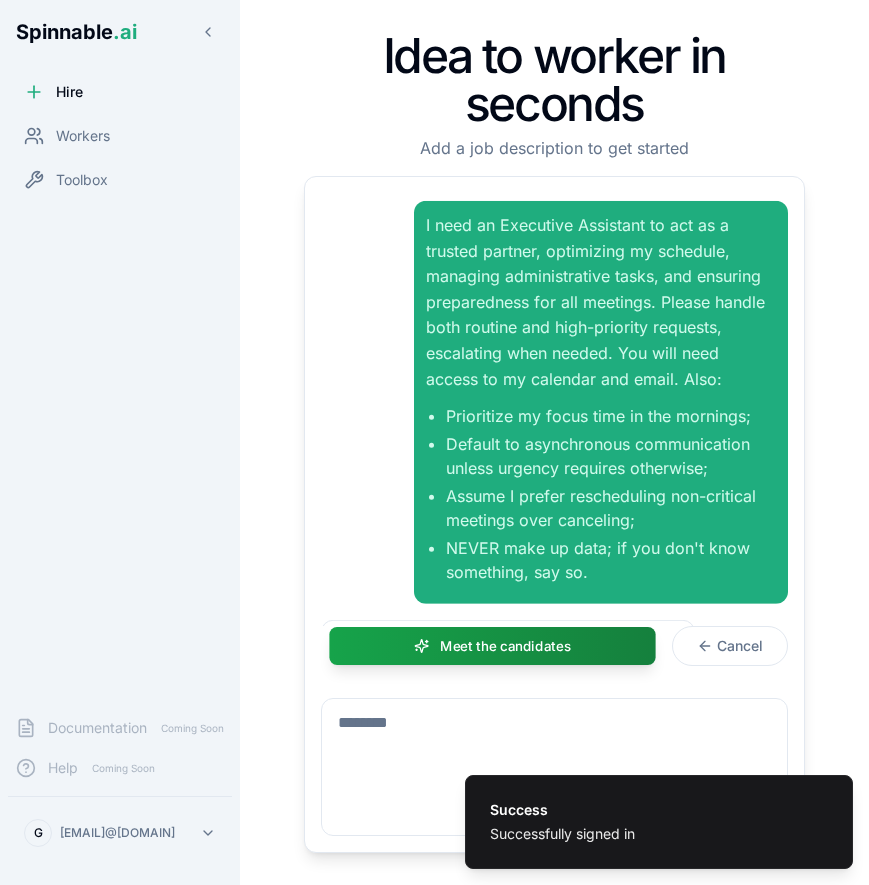 scroll, scrollTop: 1063, scrollLeft: 0, axis: vertical 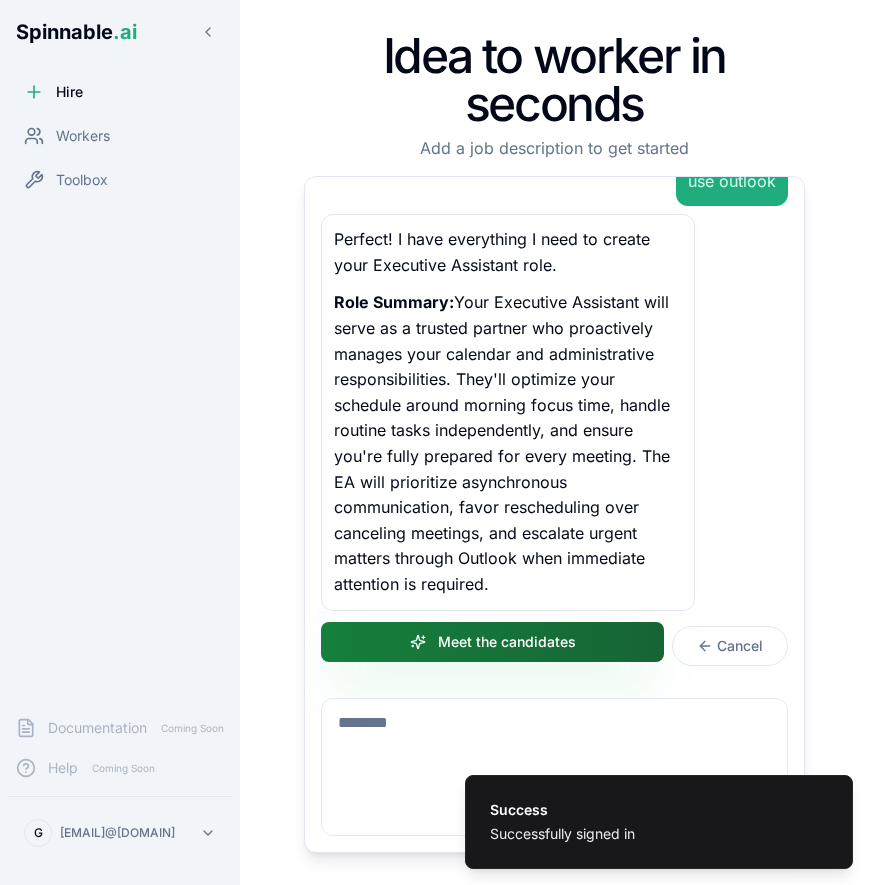 click on "Meet the candidates" at bounding box center [492, 642] 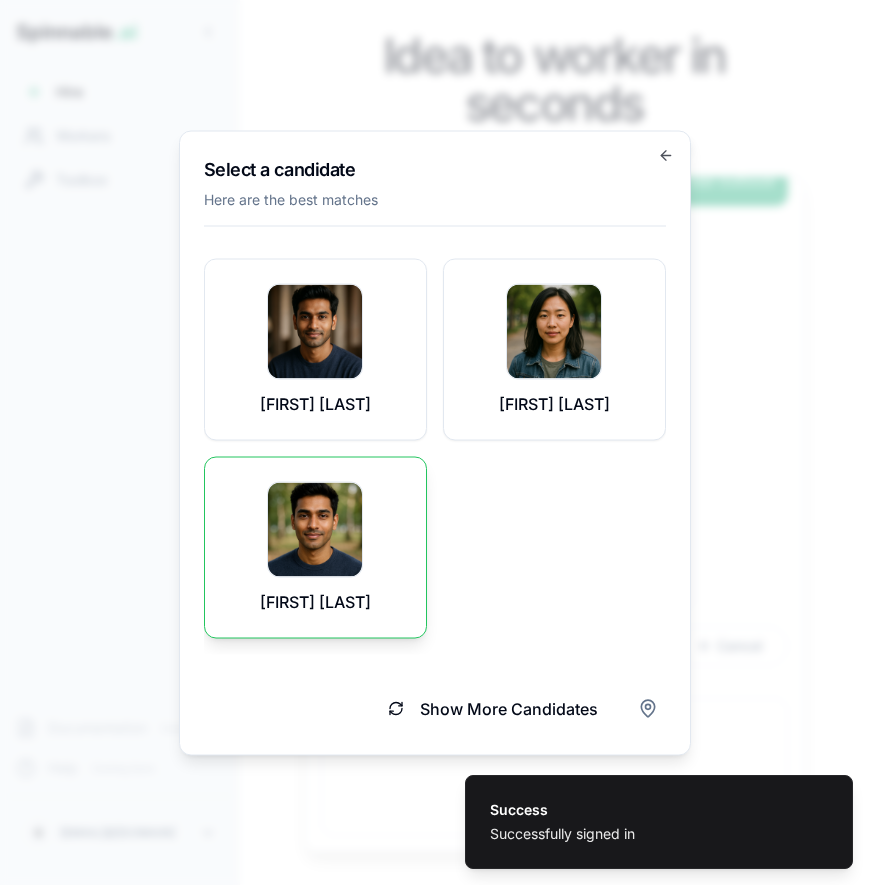 click on "Manuel Clark" at bounding box center (315, 601) 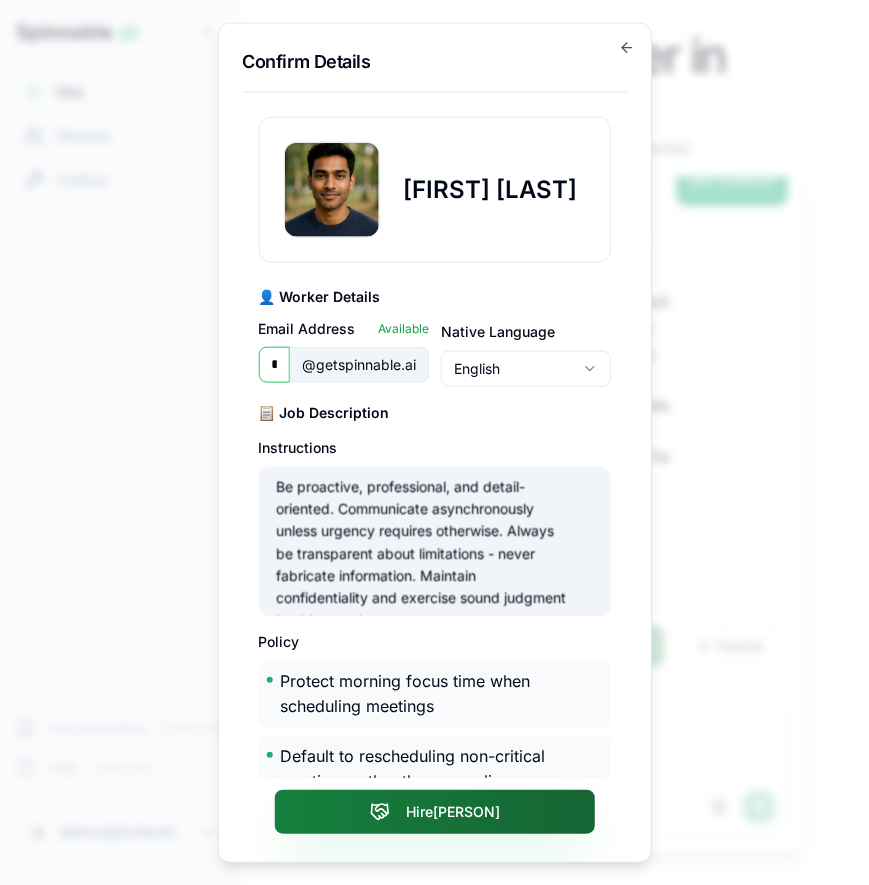 click on "Hire  Manuel" at bounding box center [435, 812] 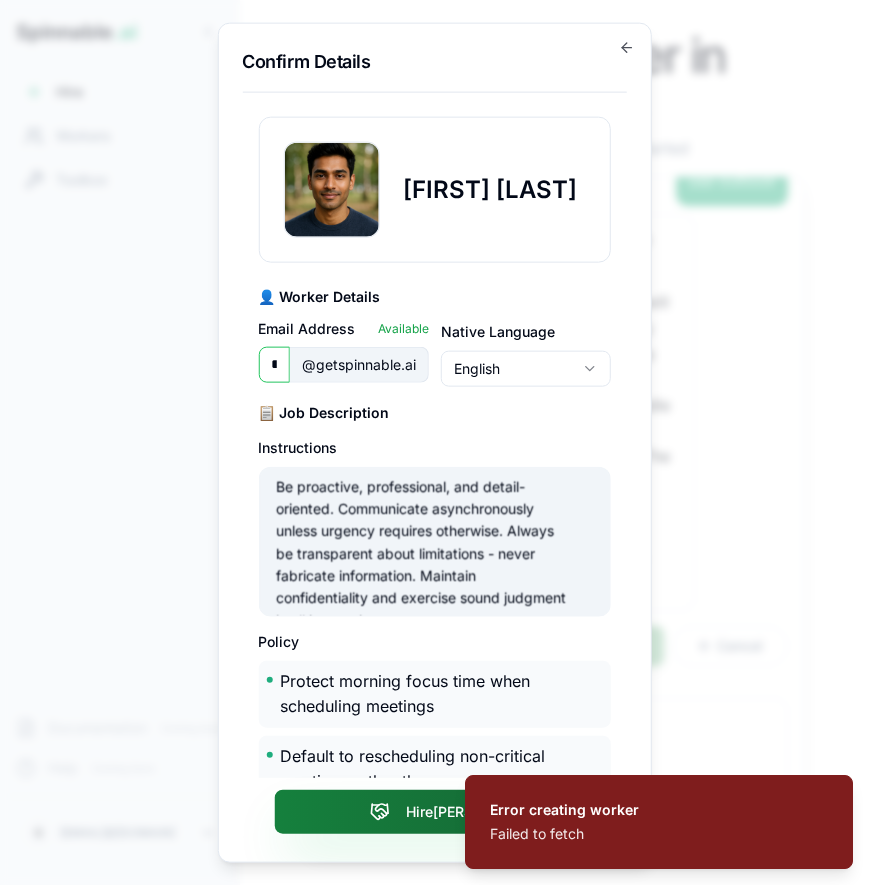 click on "Hire  Manuel" at bounding box center (435, 812) 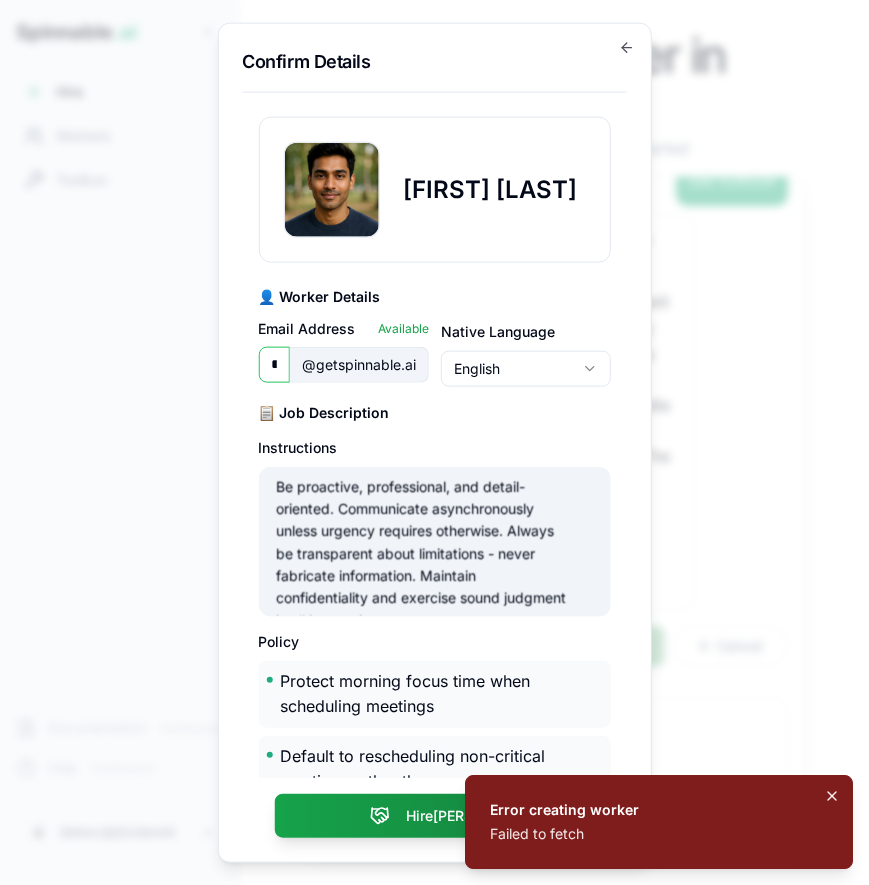 click 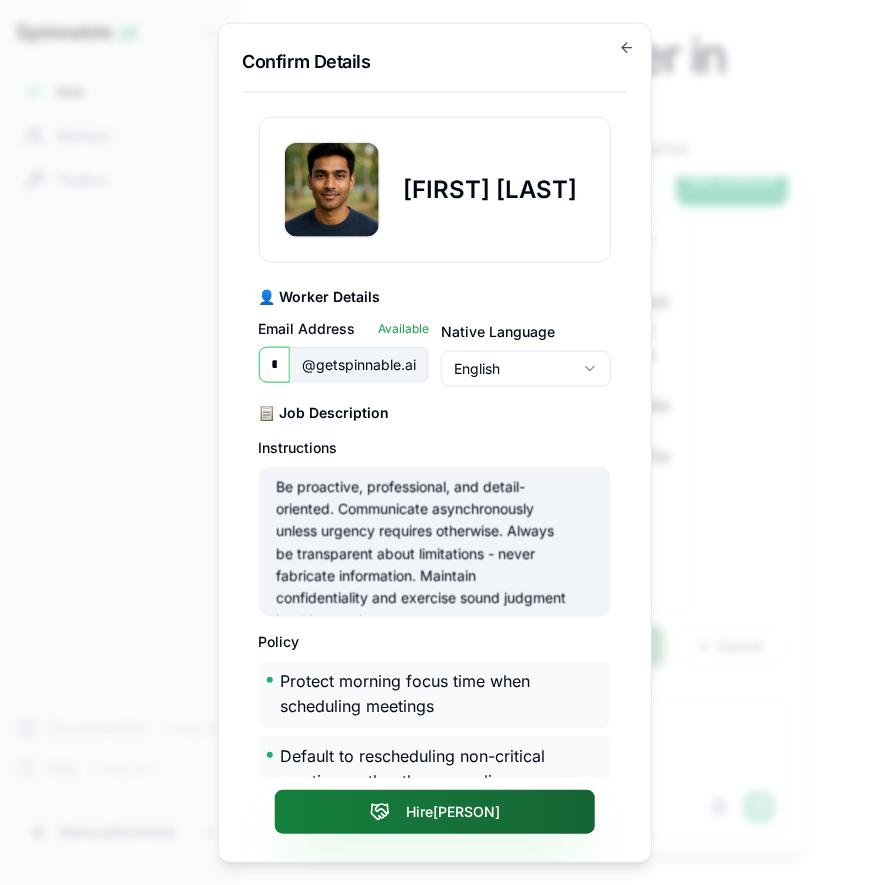 click on "Hire  Manuel" at bounding box center [435, 812] 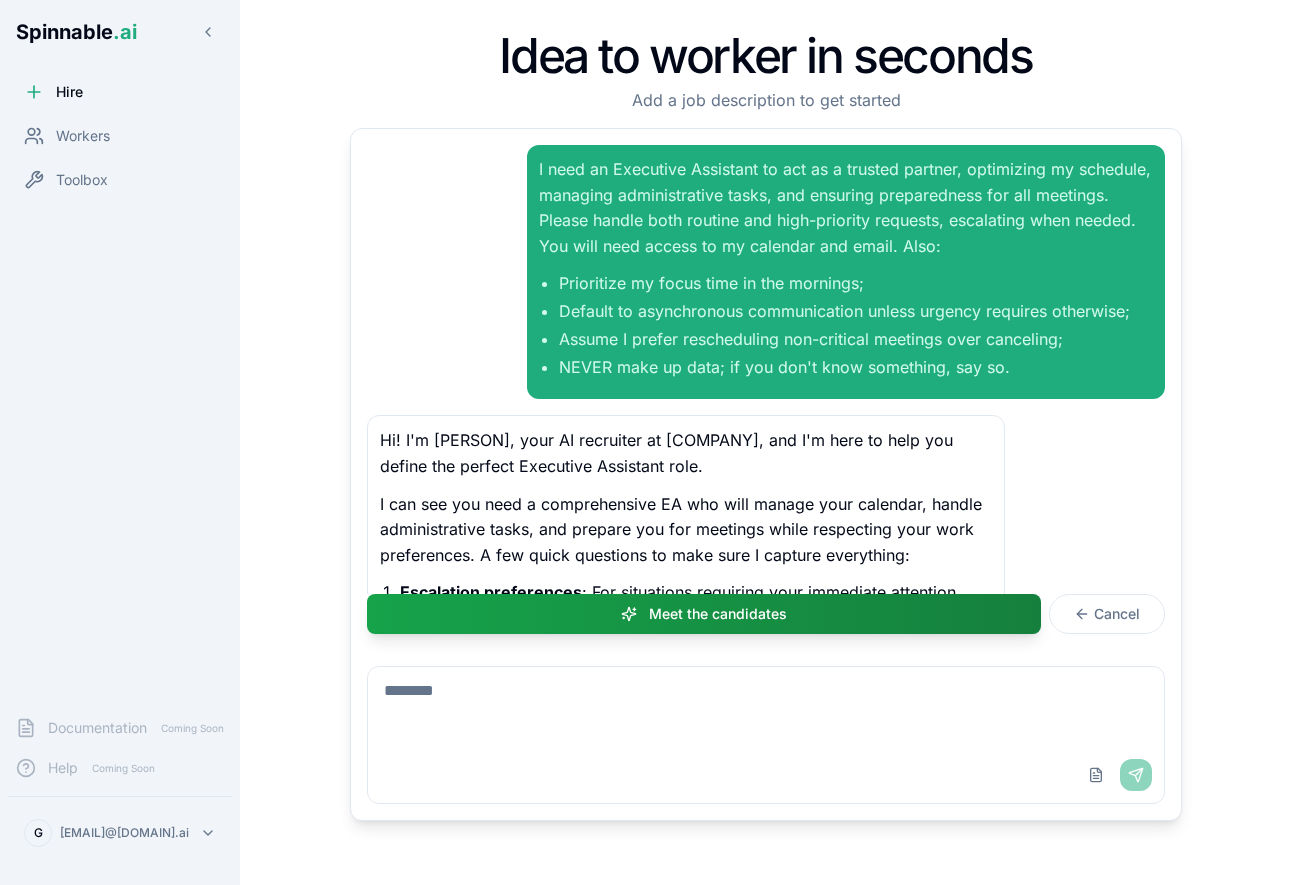 scroll, scrollTop: 0, scrollLeft: 0, axis: both 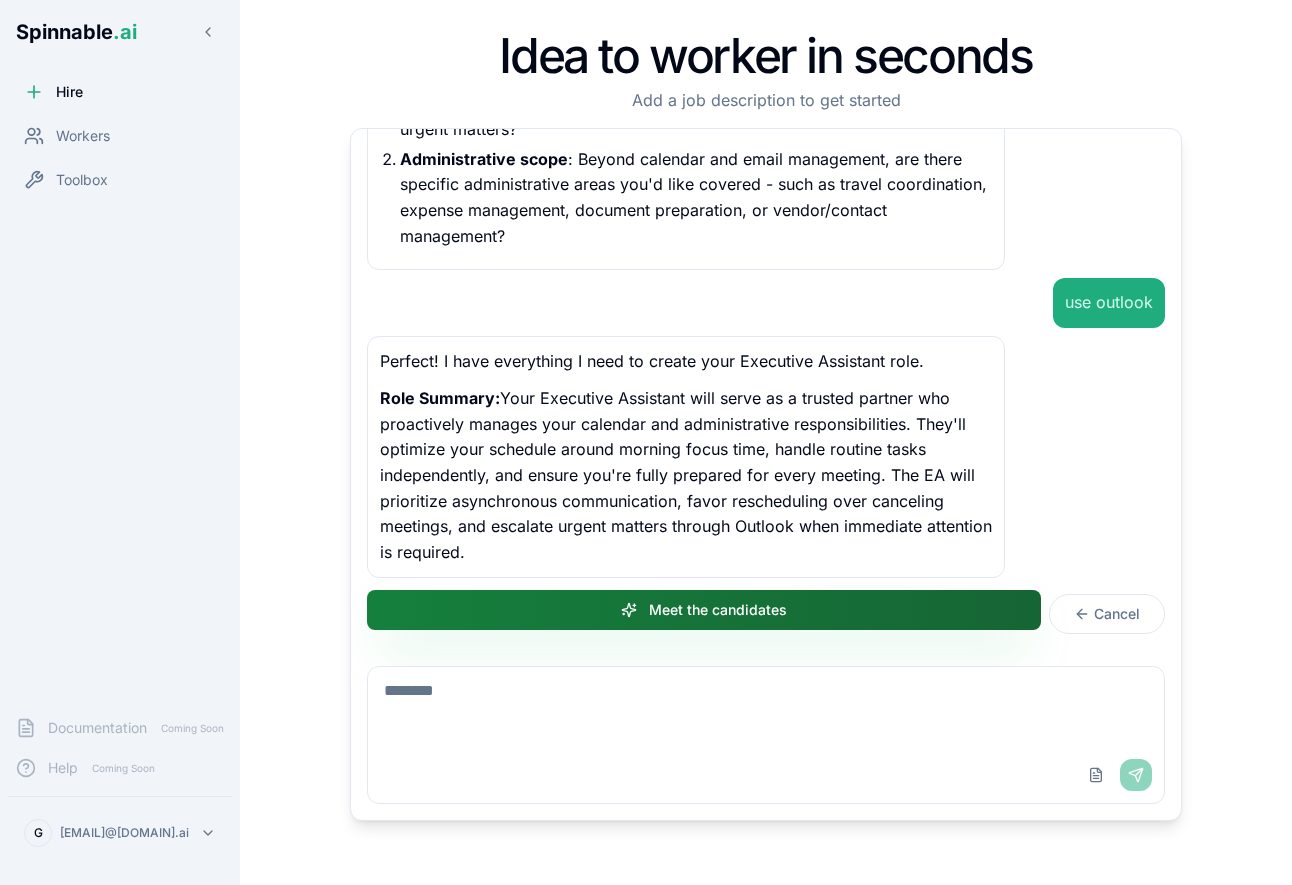 click on "Meet the candidates" at bounding box center (704, 610) 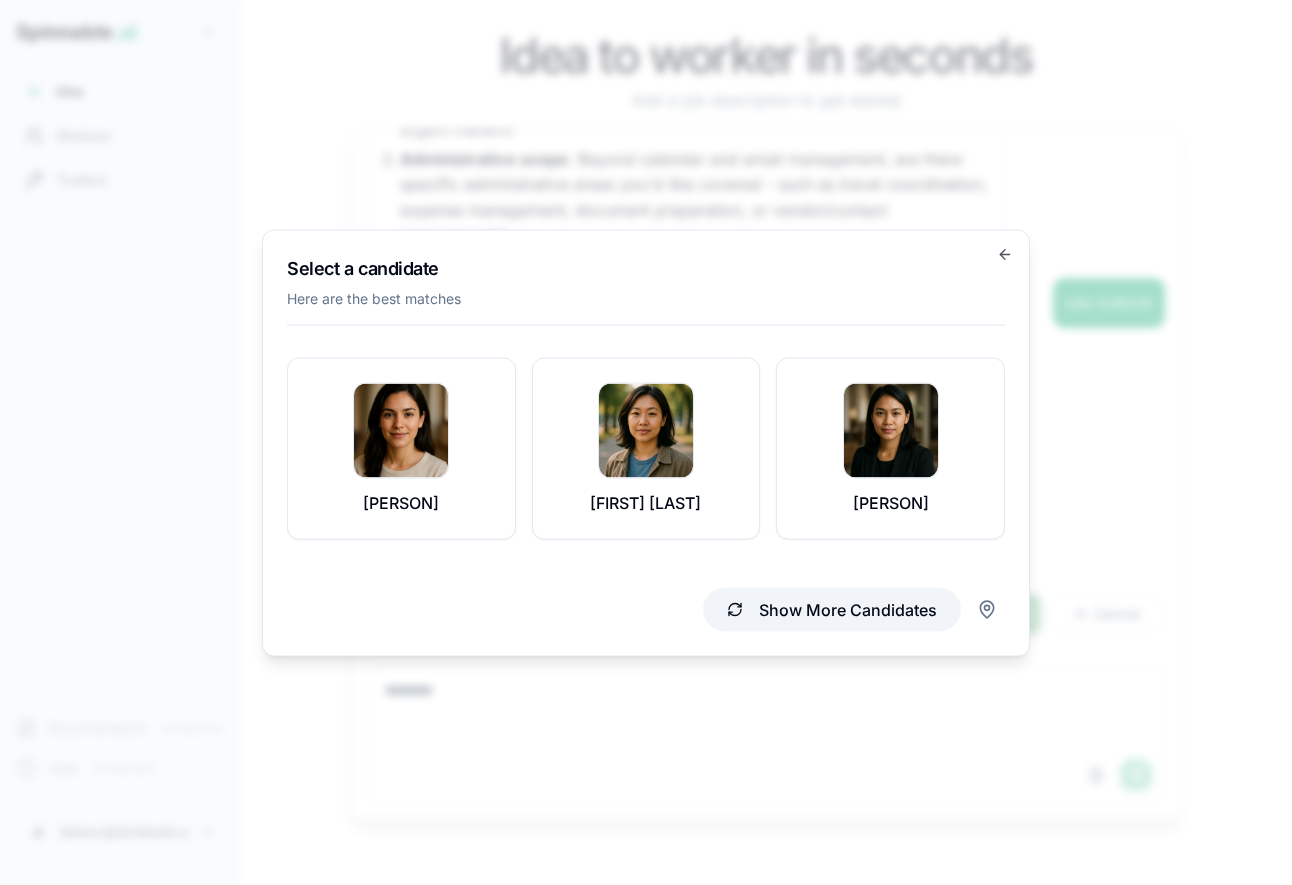 click on "Show More Candidates" at bounding box center [832, 609] 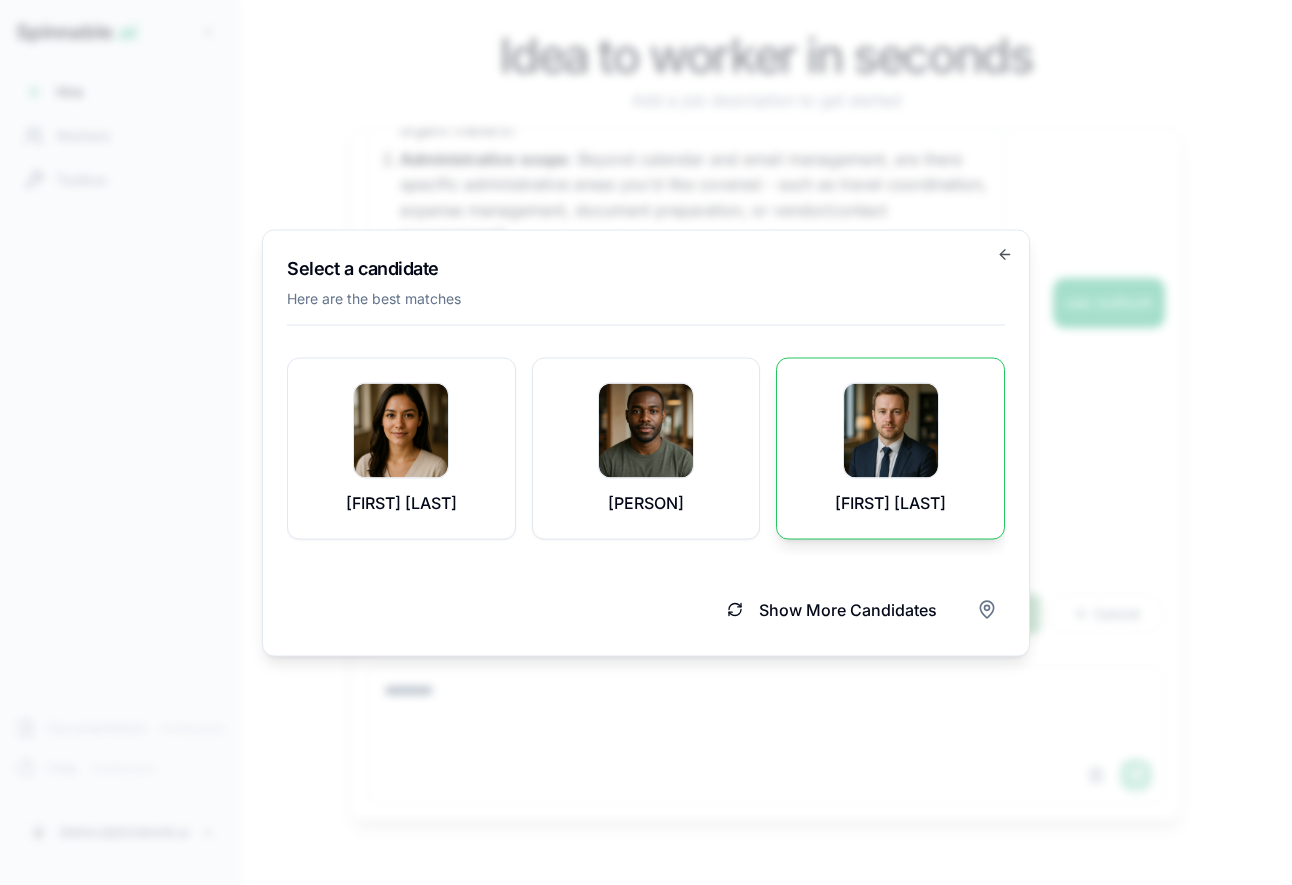 click at bounding box center [891, 430] 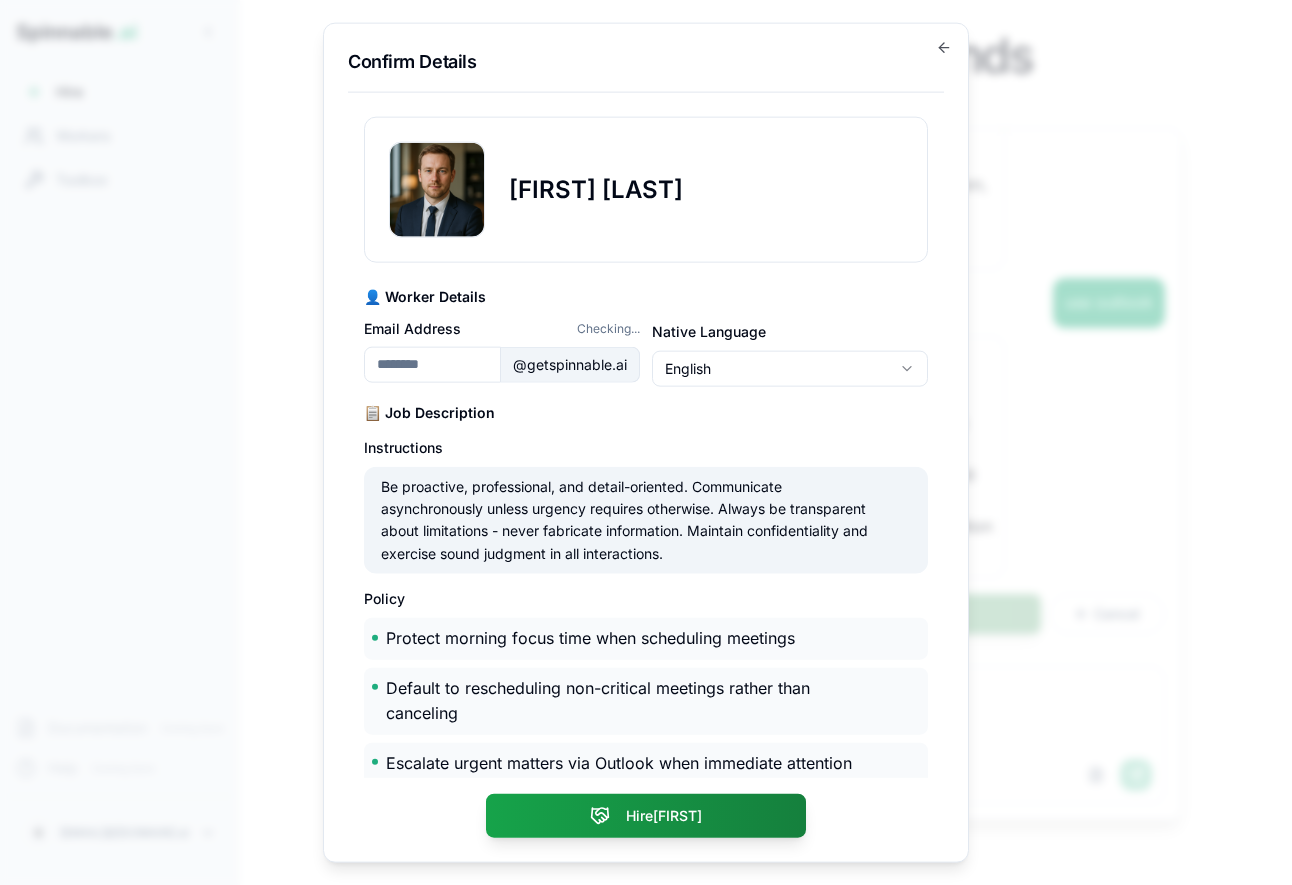 type on "**********" 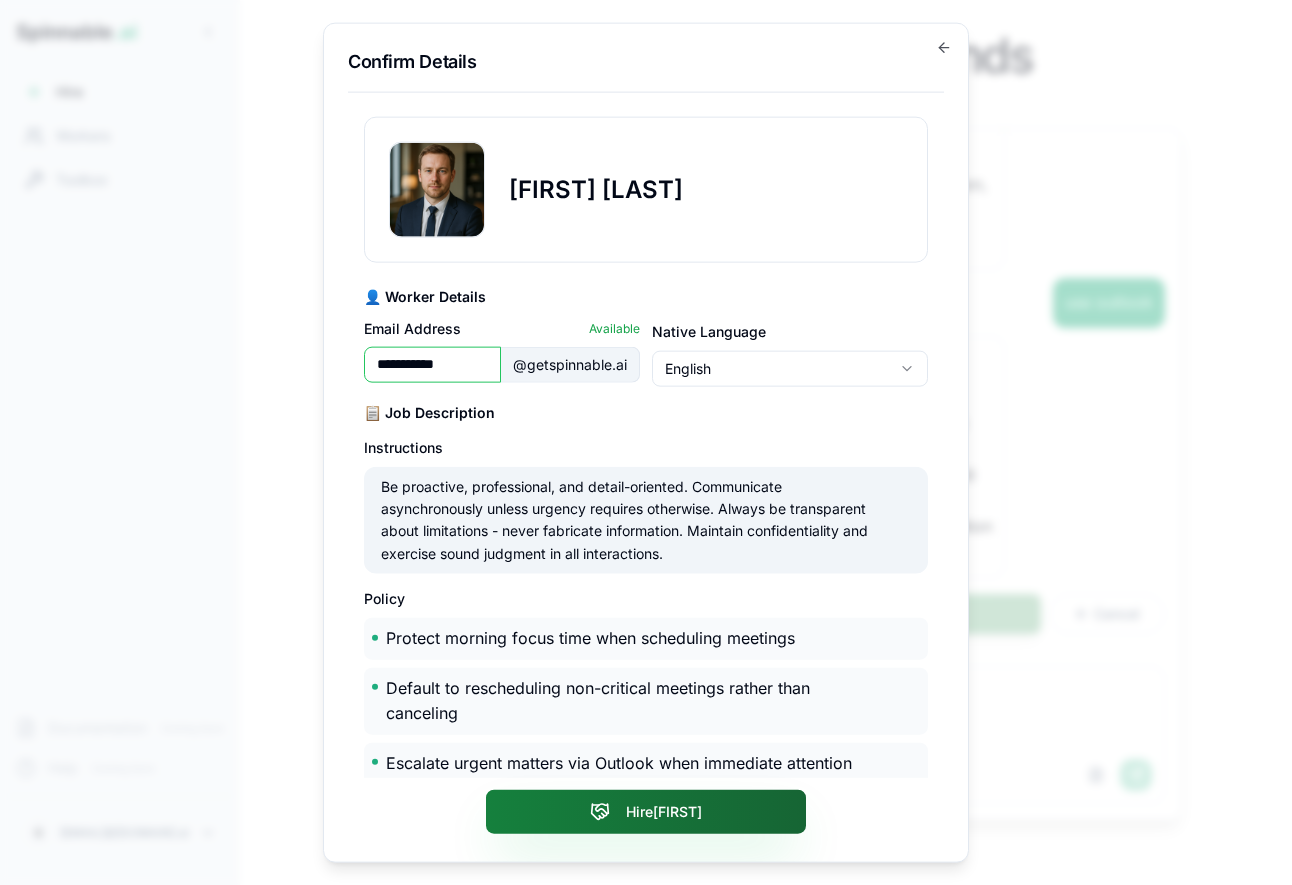 click on "Hire [FIRST]" at bounding box center (646, 812) 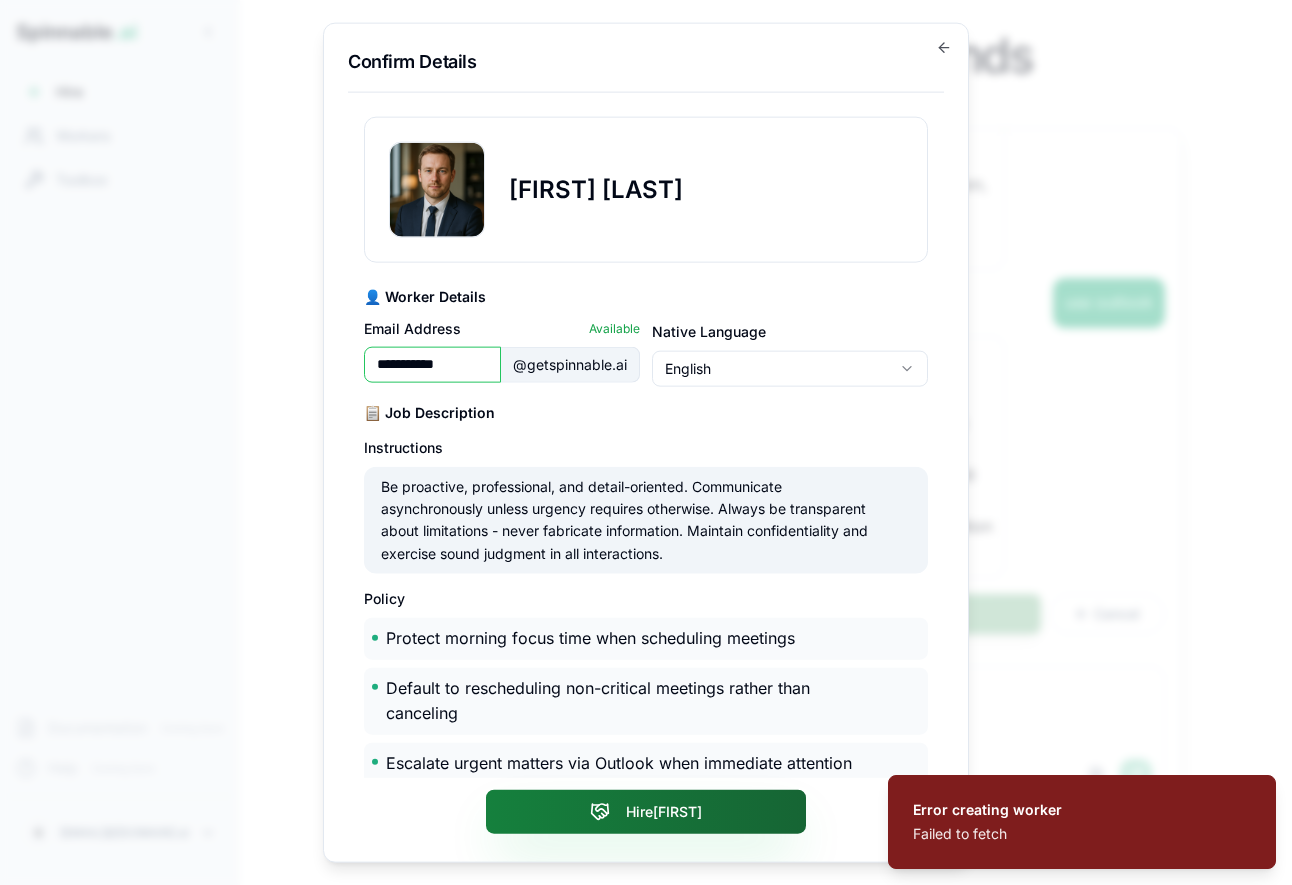 click on "Hire  Hugo" at bounding box center [646, 812] 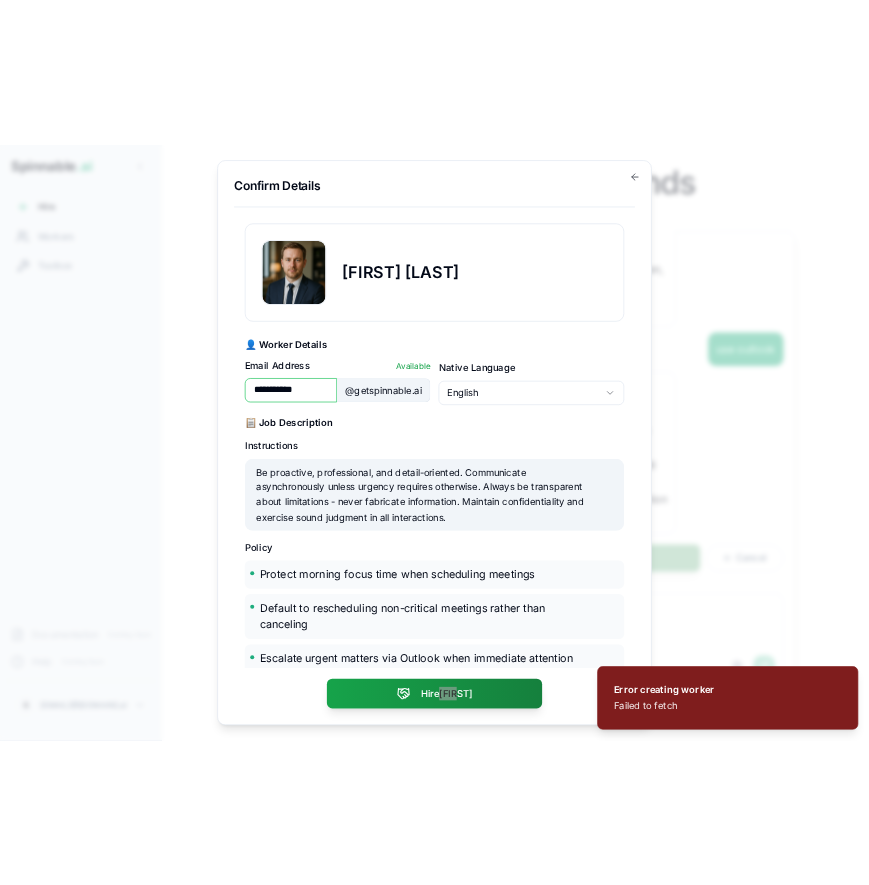 scroll, scrollTop: 1063, scrollLeft: 0, axis: vertical 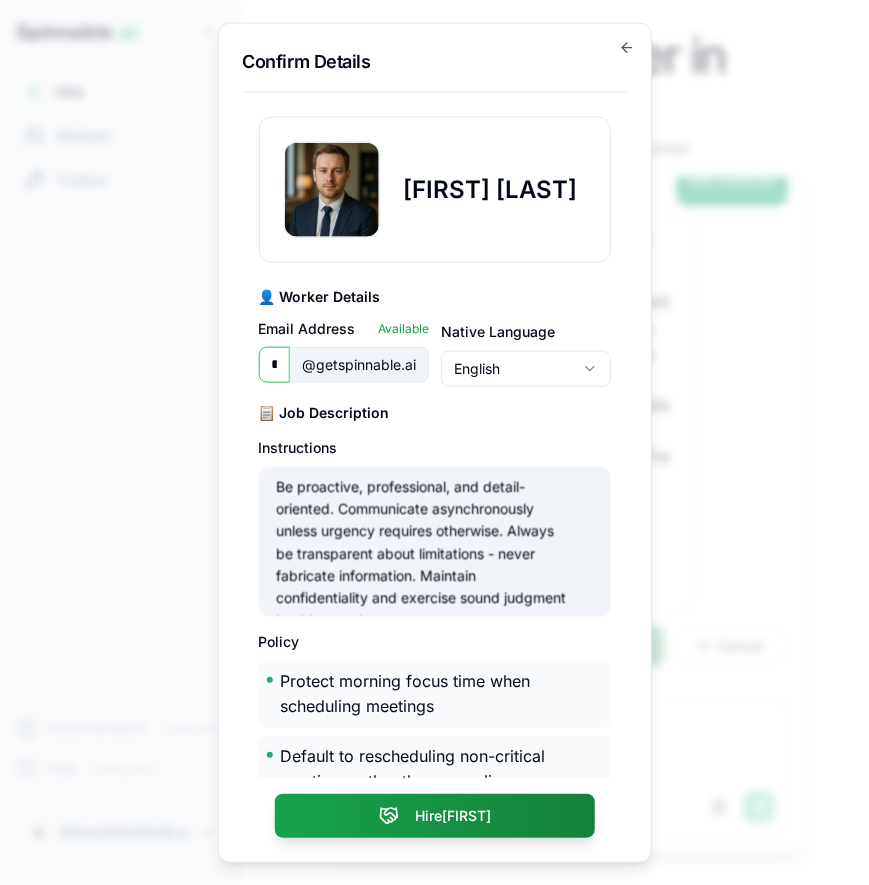click on "Confirm Details" at bounding box center [434, 69] 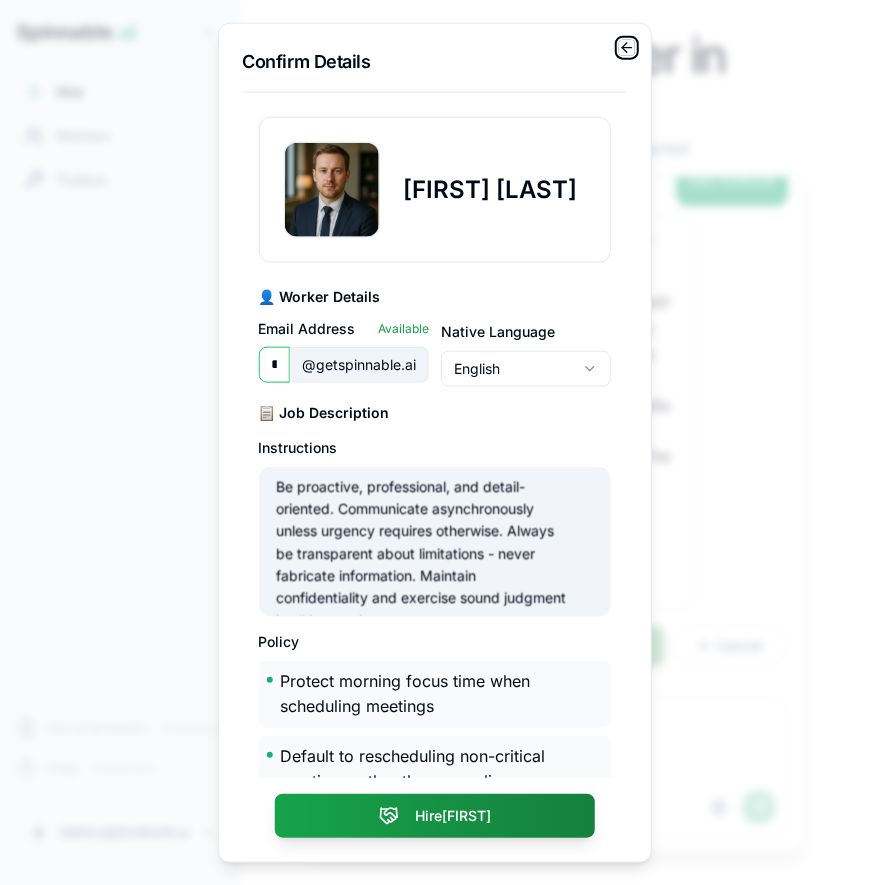 click 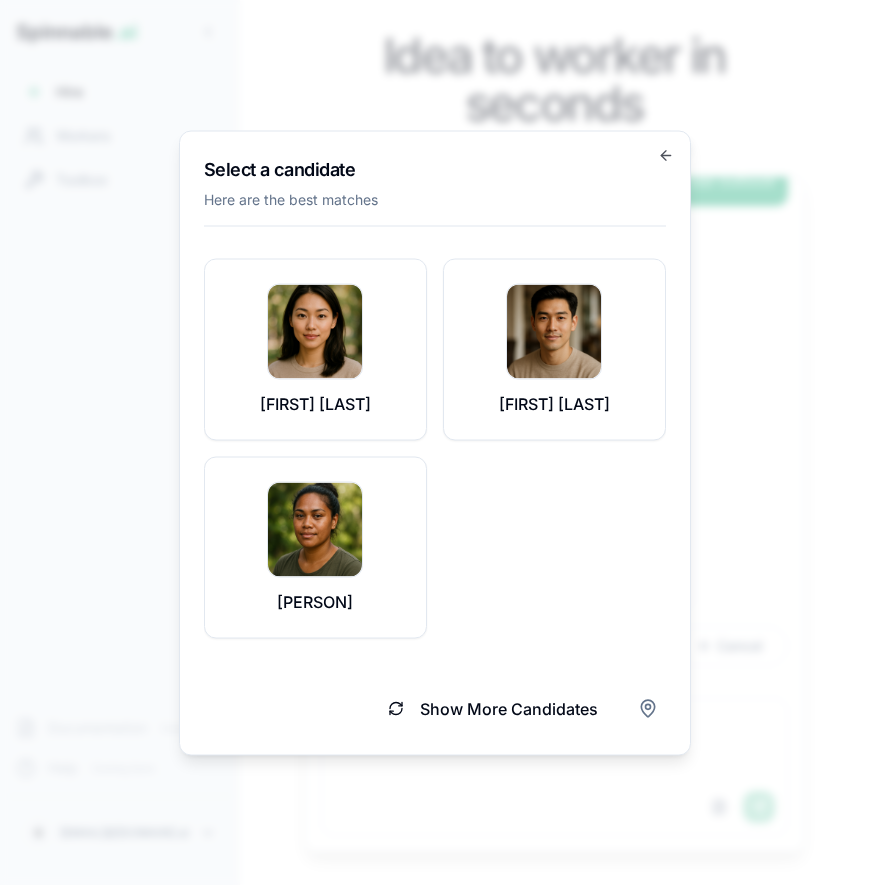 click on "Select a candidate Here are the best matches Qing Pham Adel Ebrahimi Pania Tupuola Show More Candidates Go back" at bounding box center (435, 442) 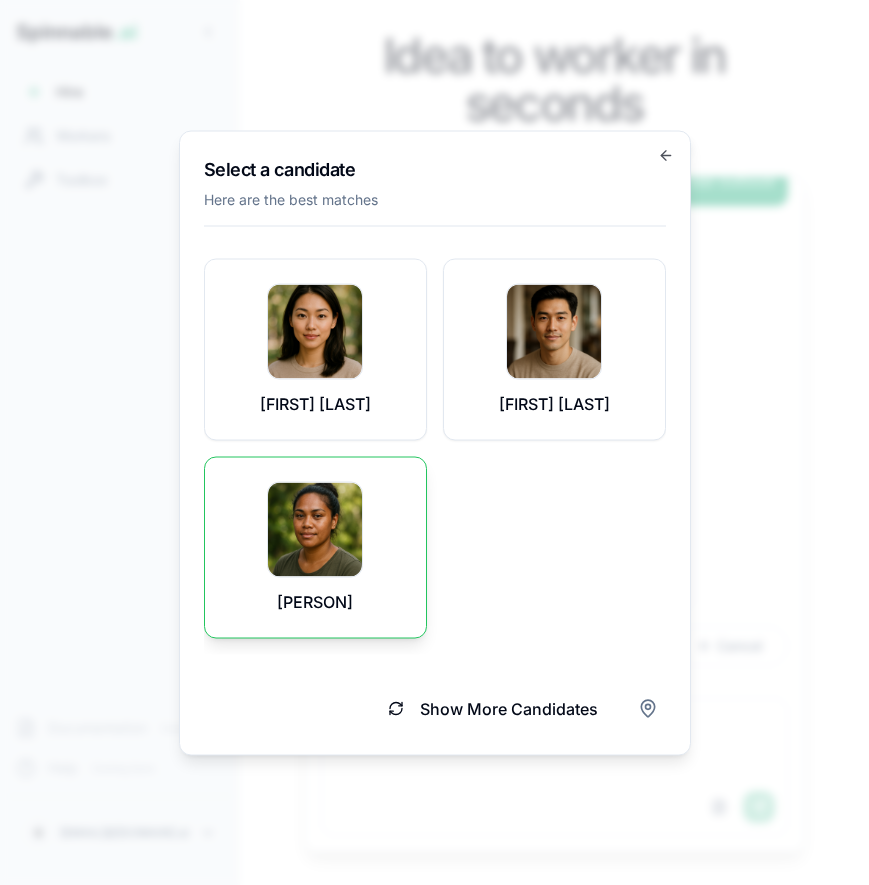 click at bounding box center (315, 529) 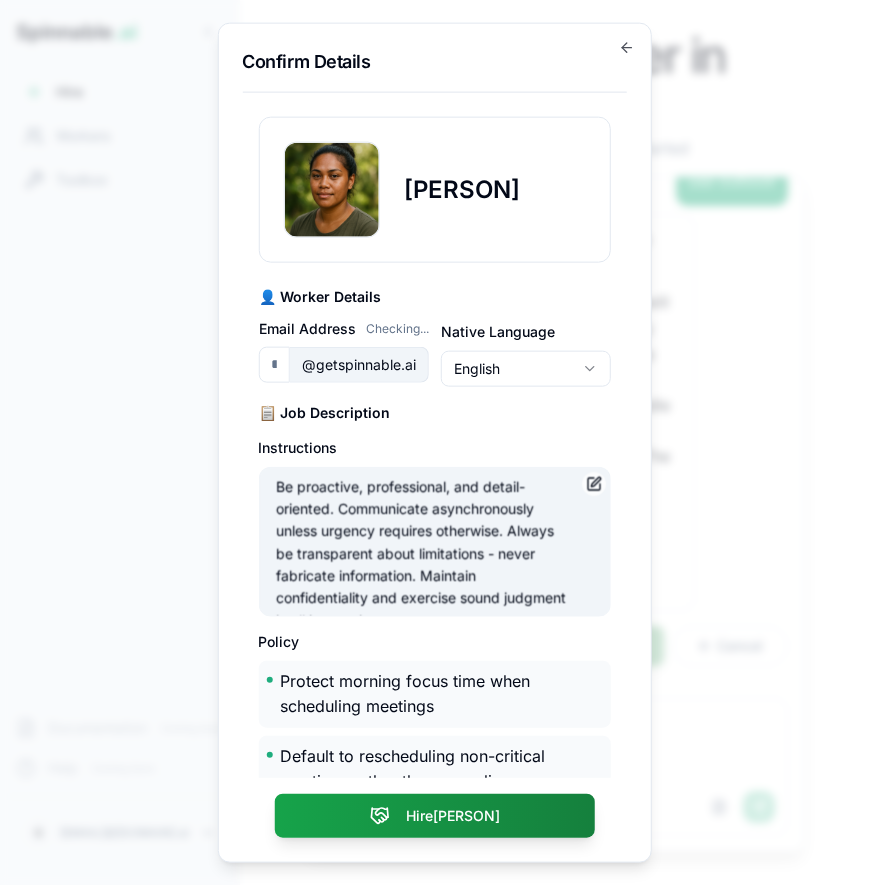 type on "**********" 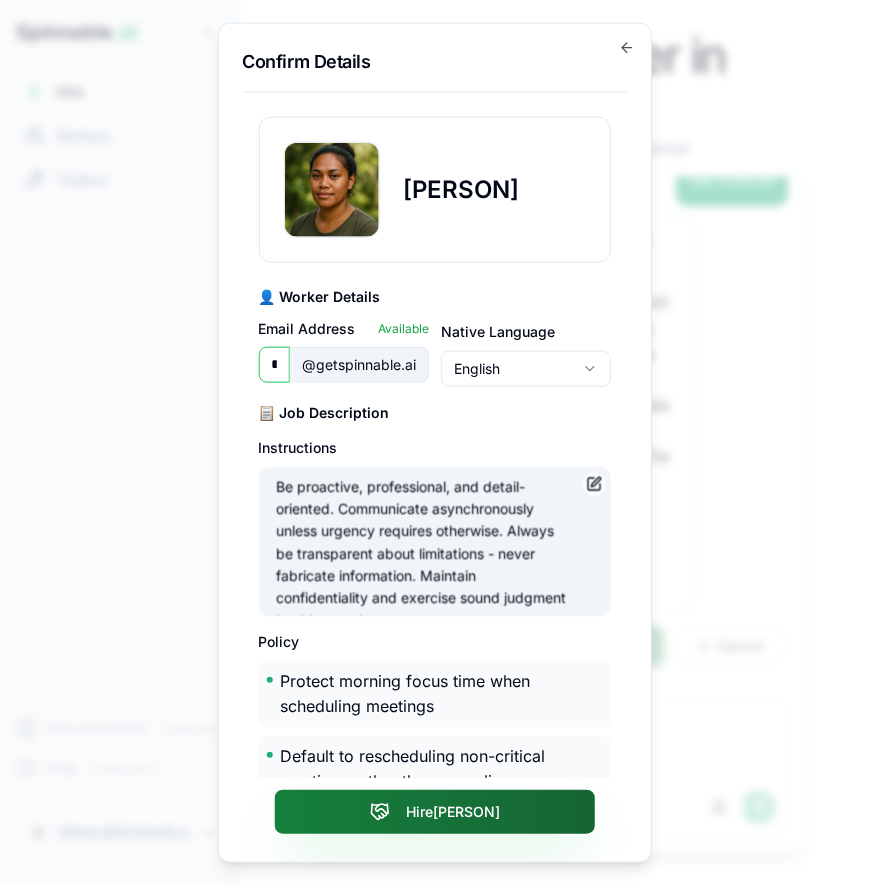click on "Hire  Pania" at bounding box center (435, 812) 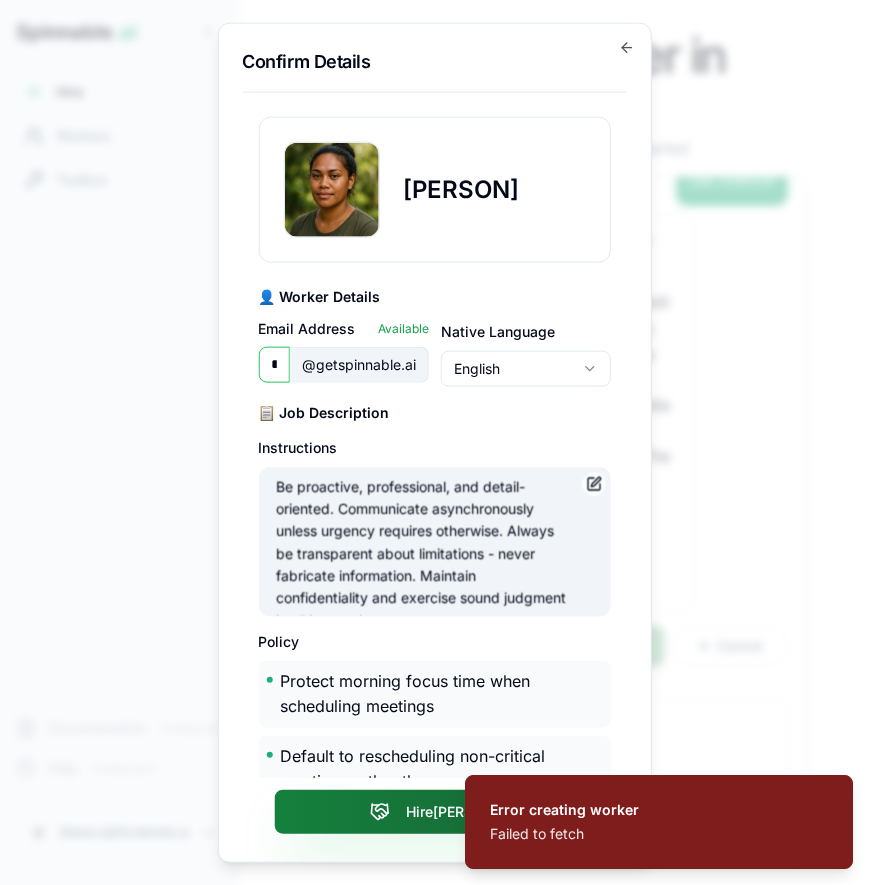 click on "Hire  Pania" at bounding box center [435, 812] 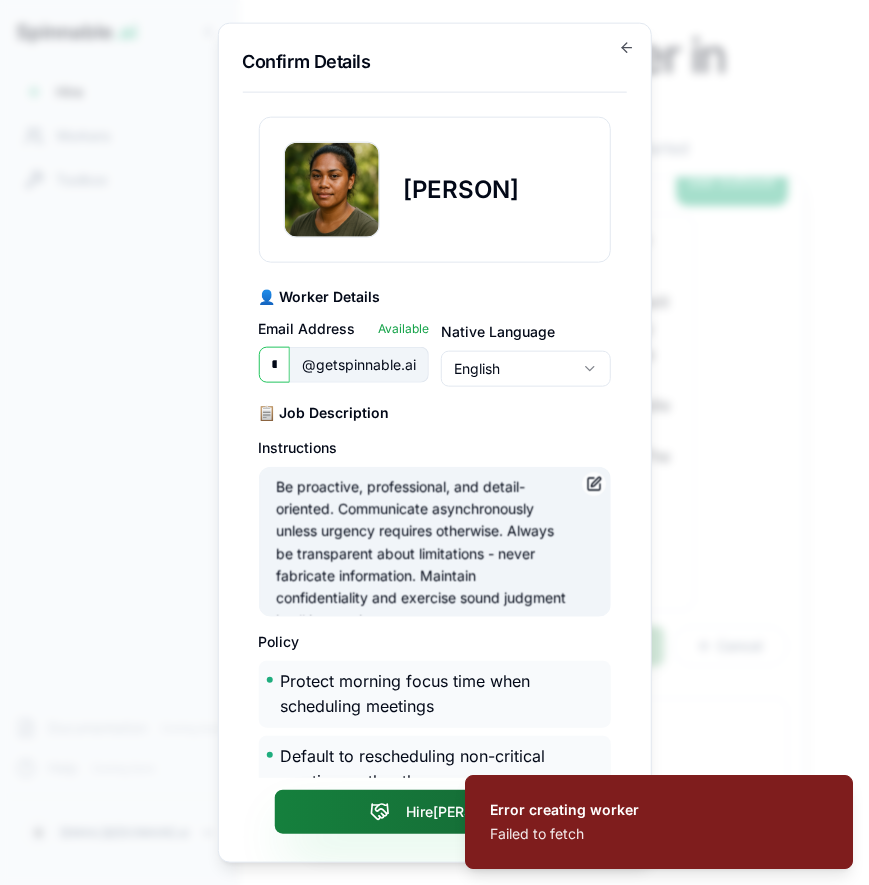 click on "Hire  Pania" at bounding box center (435, 812) 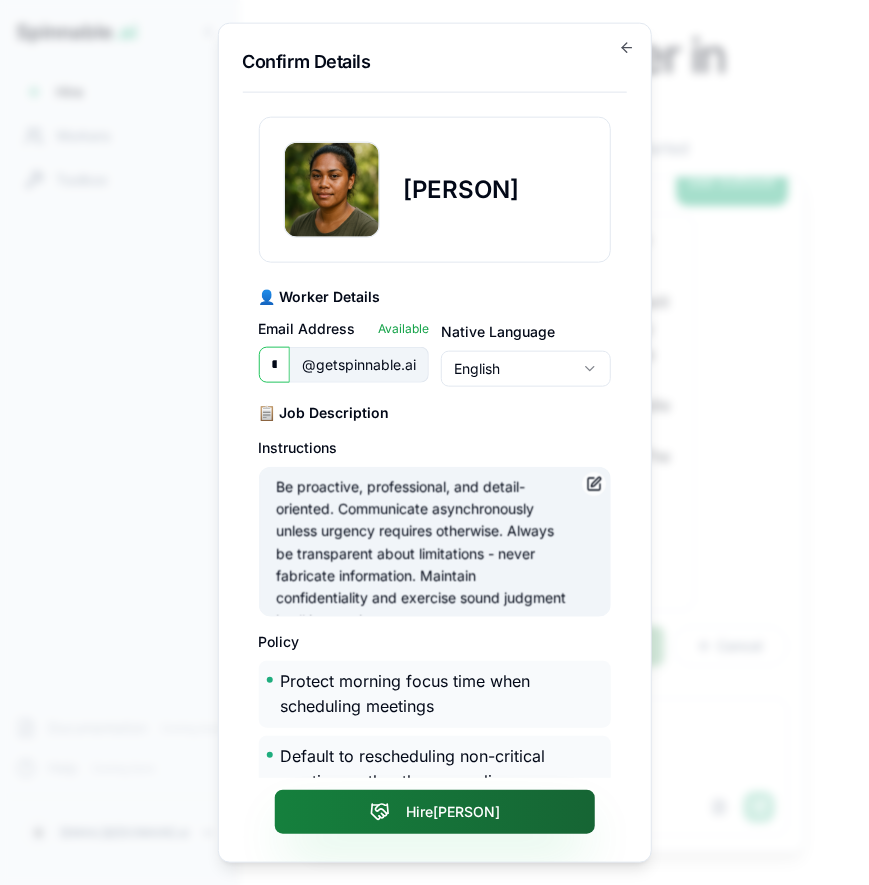 click on "Hire  Pania" at bounding box center [435, 812] 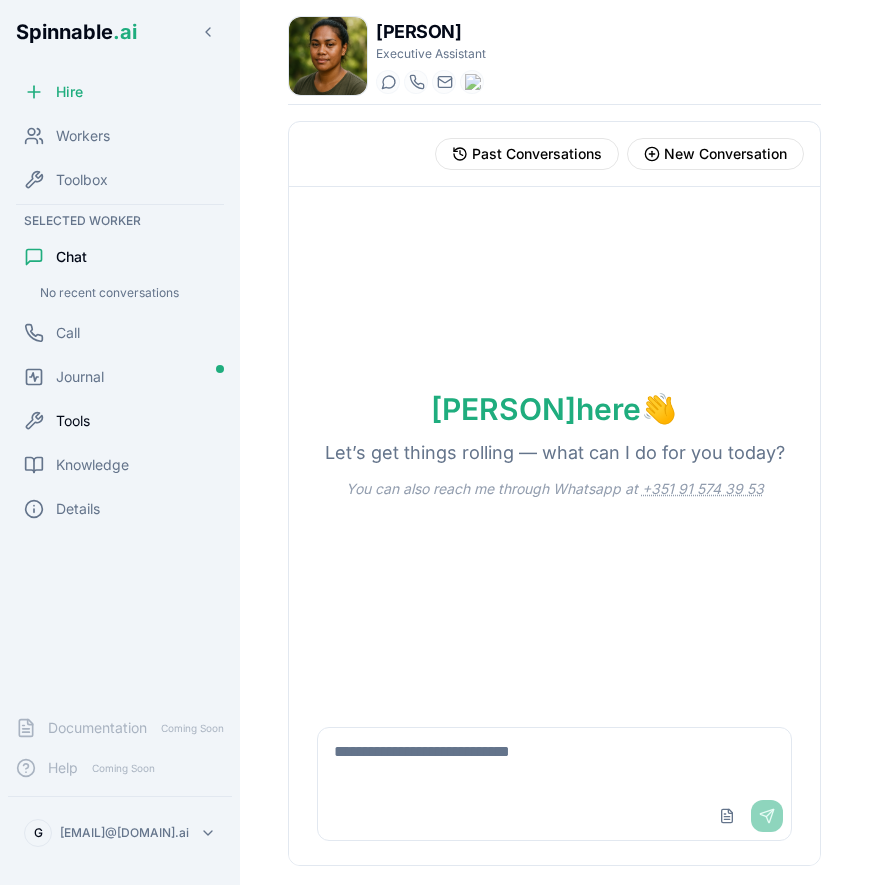 click on "Tools" at bounding box center [73, 421] 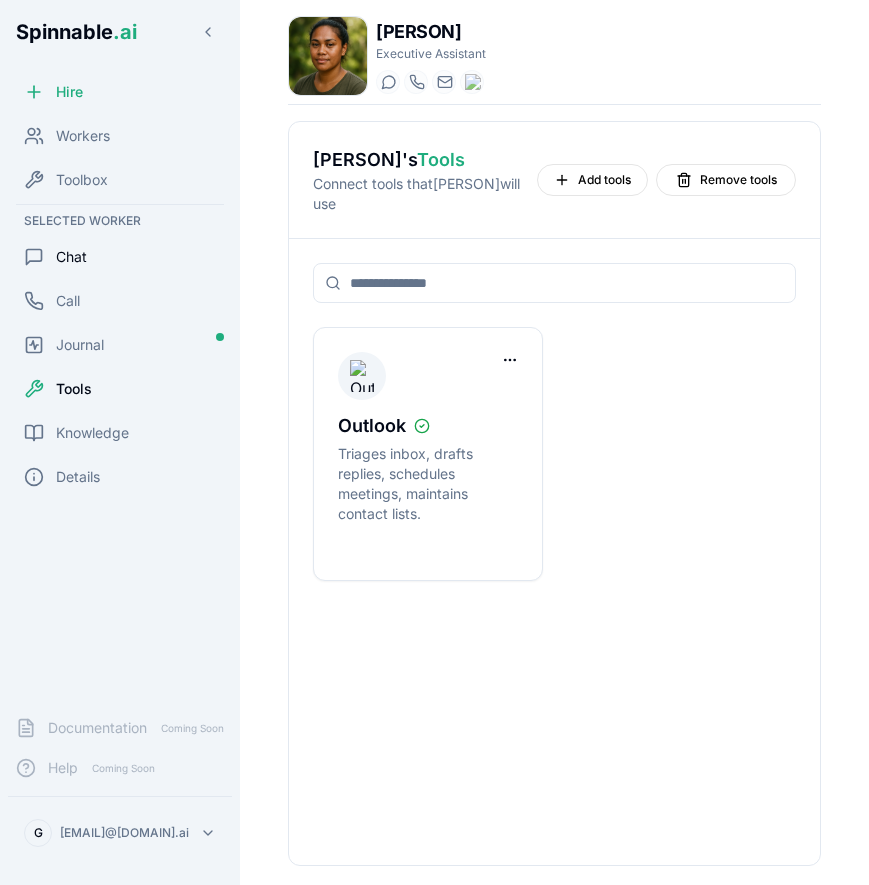 click on "Chat" at bounding box center (120, 257) 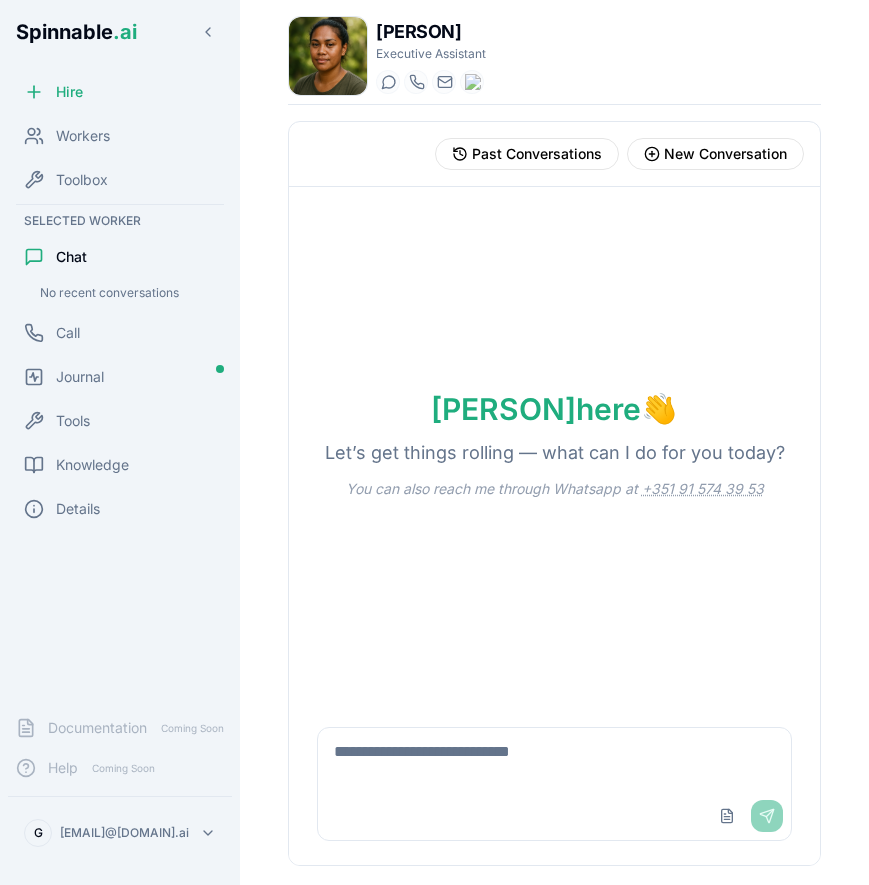 click at bounding box center [554, 760] 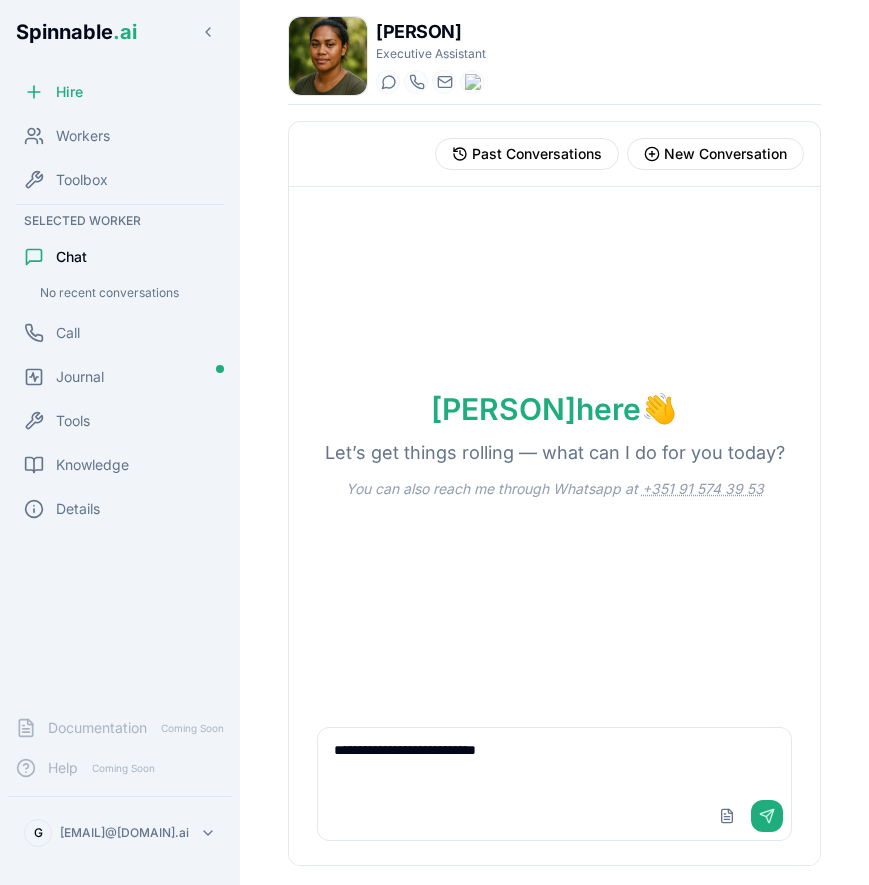 type on "**********" 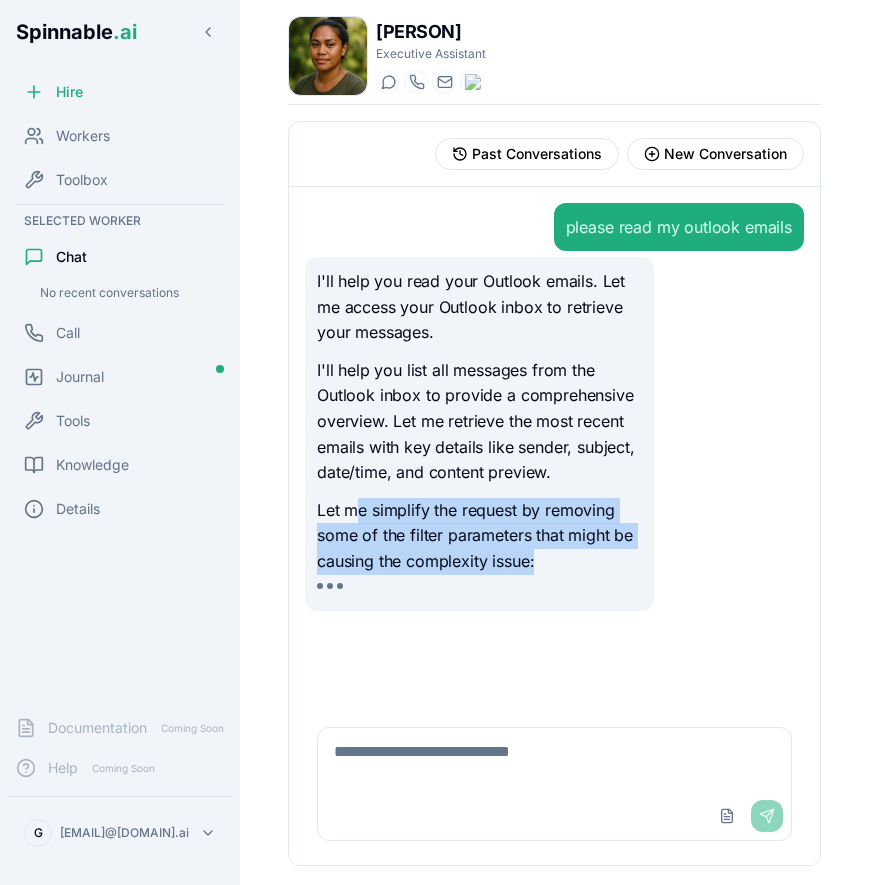 drag, startPoint x: 535, startPoint y: 567, endPoint x: 362, endPoint y: 500, distance: 185.52089 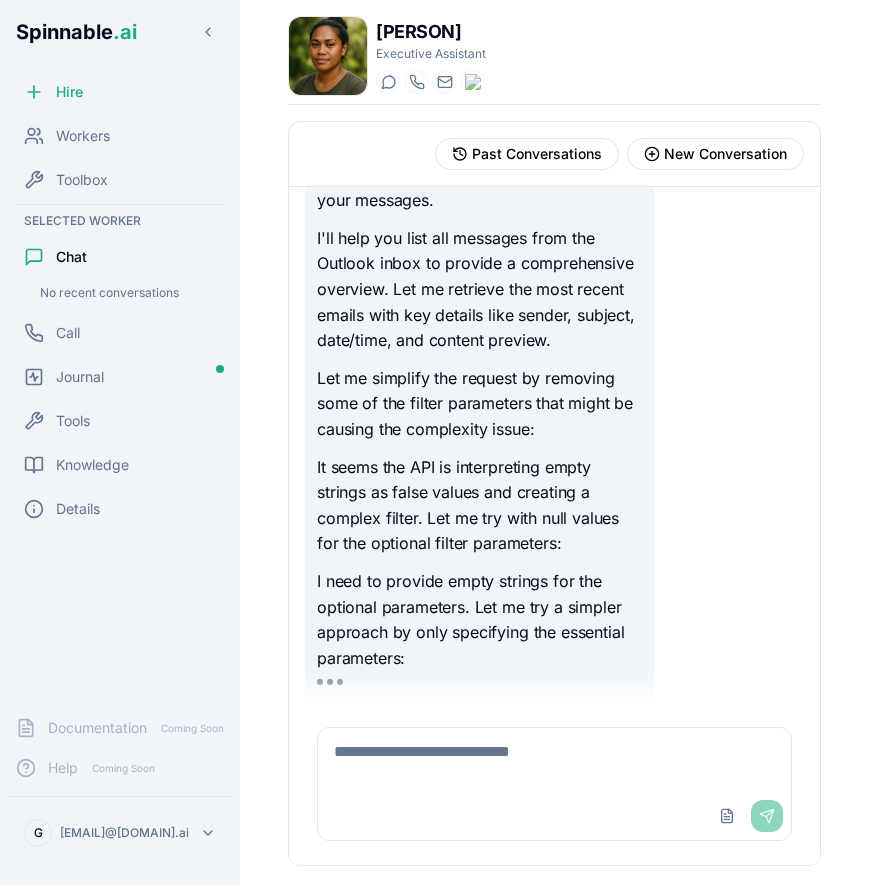 scroll, scrollTop: 125, scrollLeft: 0, axis: vertical 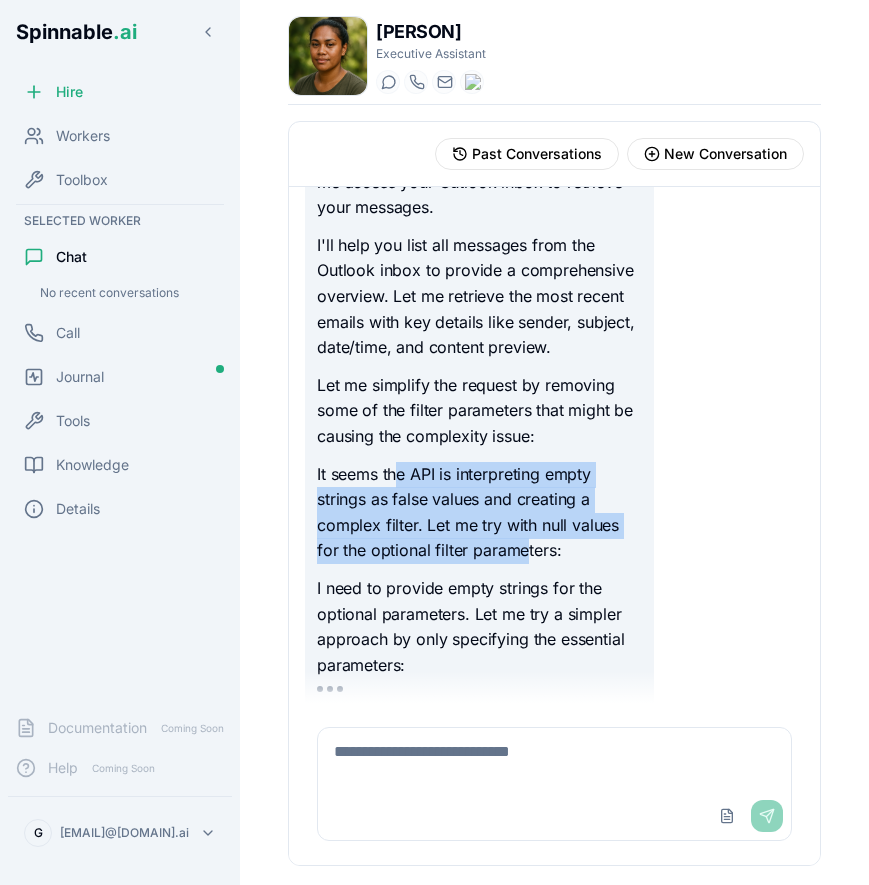 drag, startPoint x: 394, startPoint y: 471, endPoint x: 527, endPoint y: 548, distance: 153.68149 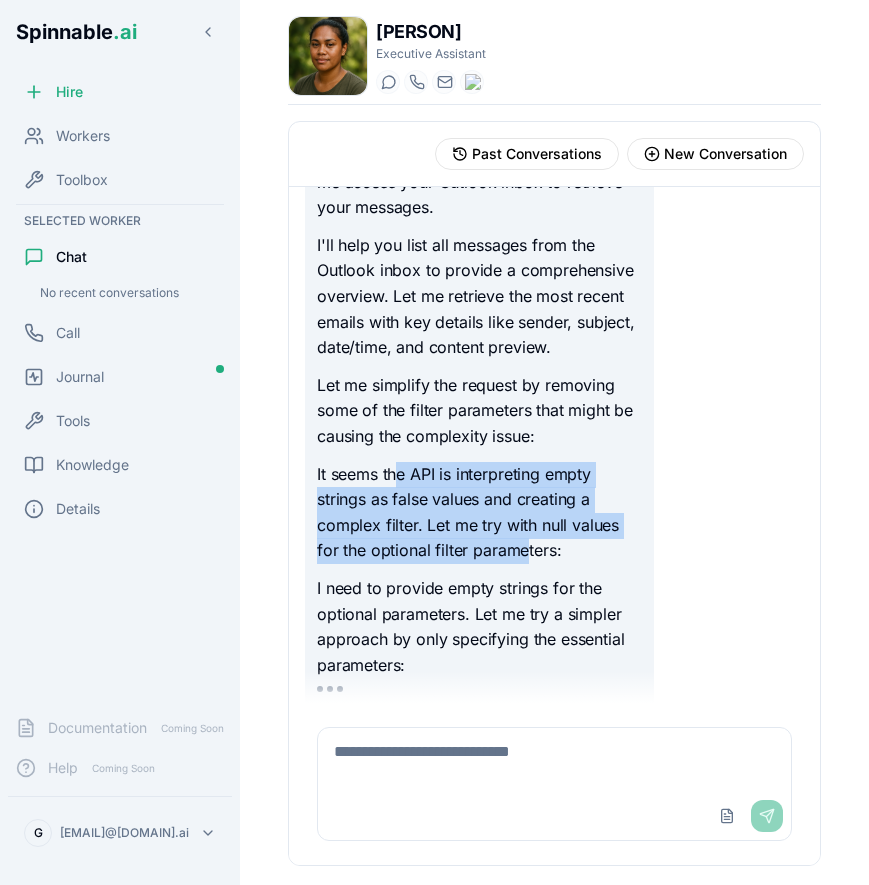click on "It seems the API is interpreting empty strings as false values and creating a complex filter. Let me try with null values for the optional filter parameters:" at bounding box center [479, 513] 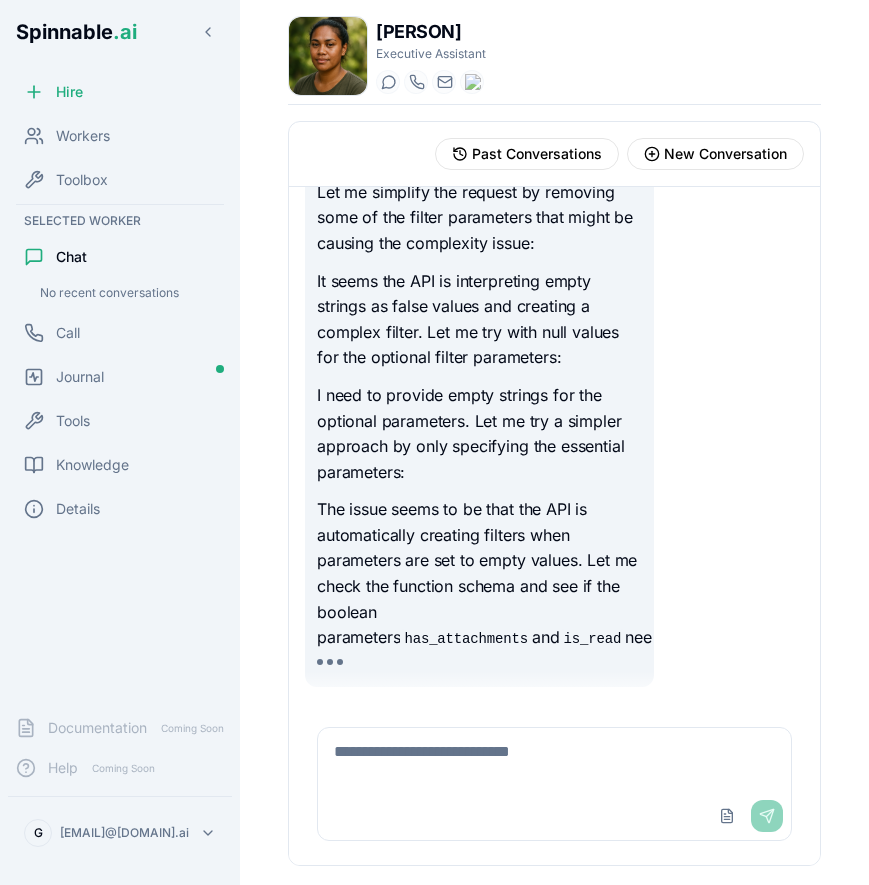 scroll, scrollTop: 369, scrollLeft: 0, axis: vertical 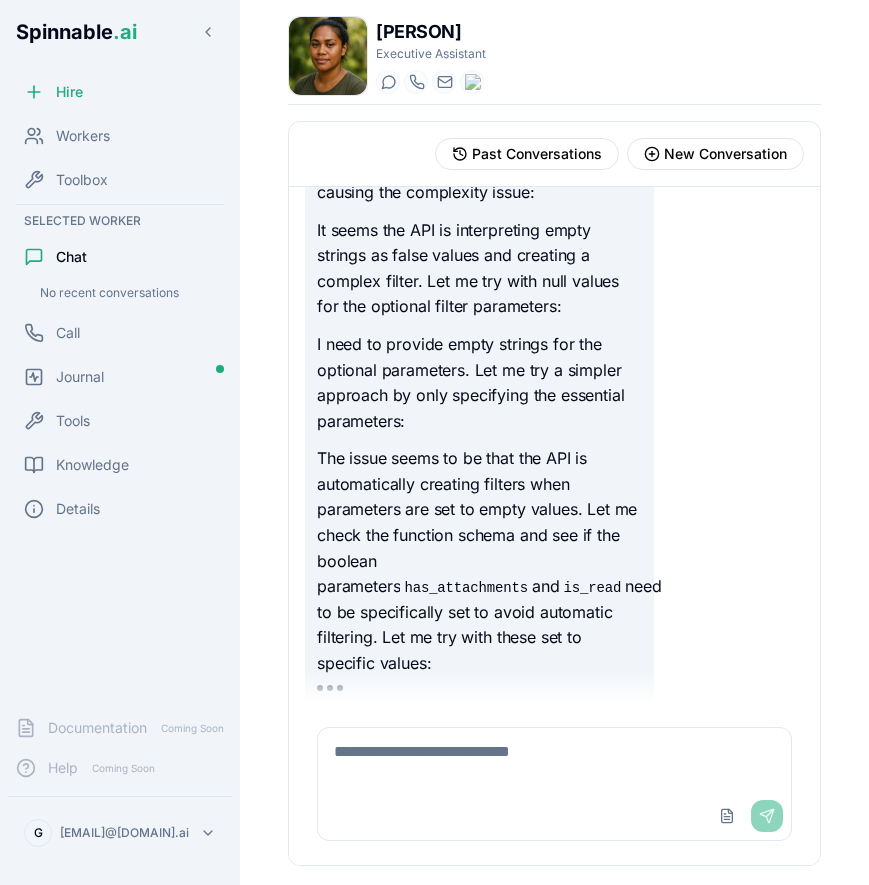 drag, startPoint x: 376, startPoint y: 456, endPoint x: 528, endPoint y: 634, distance: 234.06836 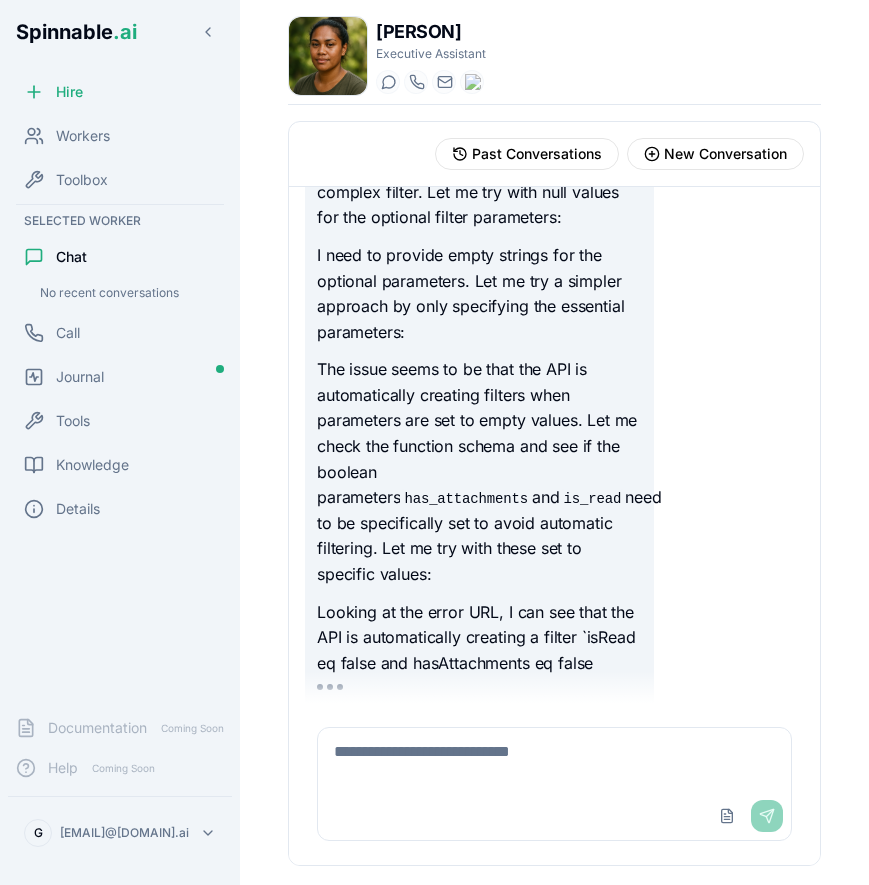 scroll, scrollTop: 509, scrollLeft: 0, axis: vertical 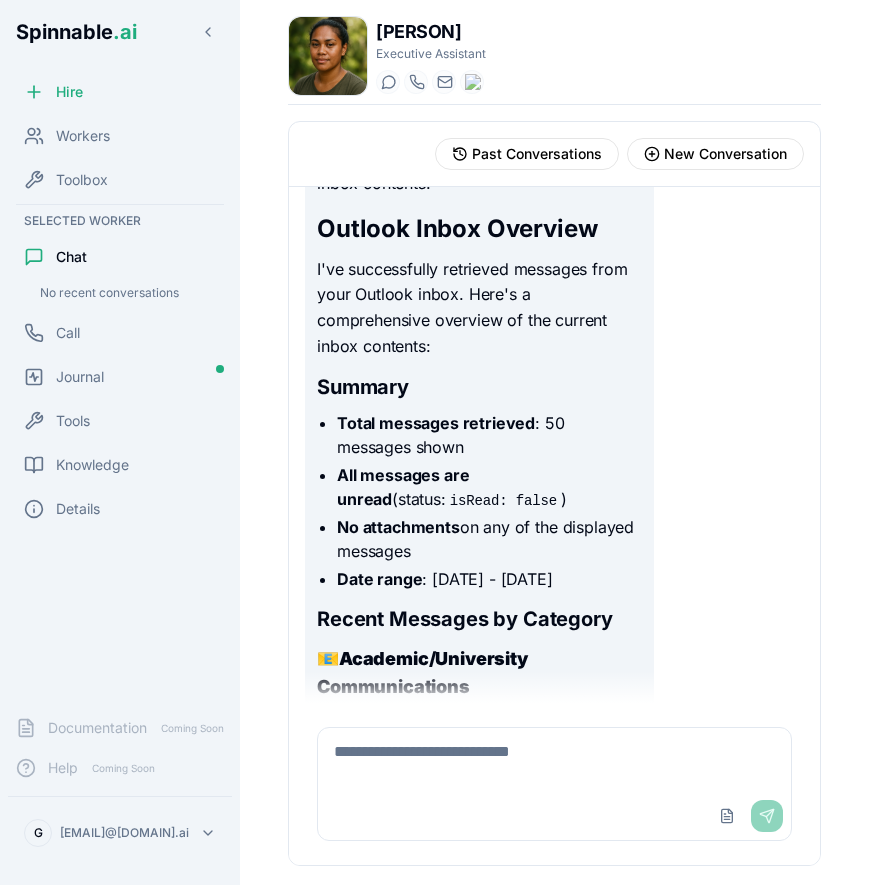 click at bounding box center [554, 760] 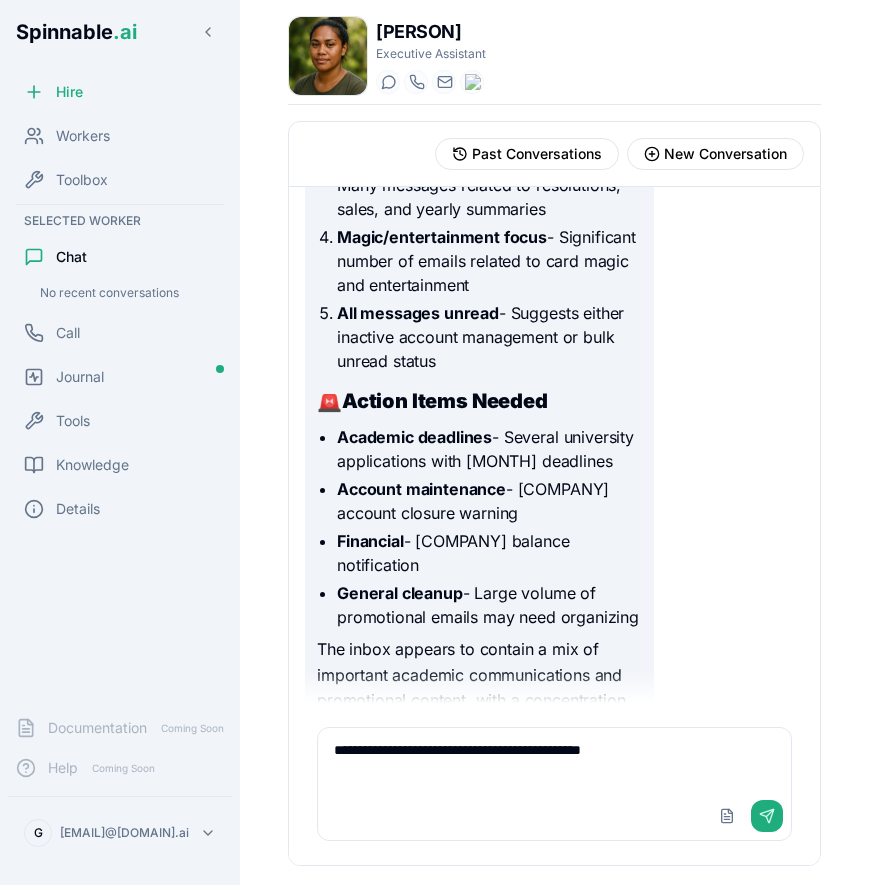scroll, scrollTop: 3580, scrollLeft: 0, axis: vertical 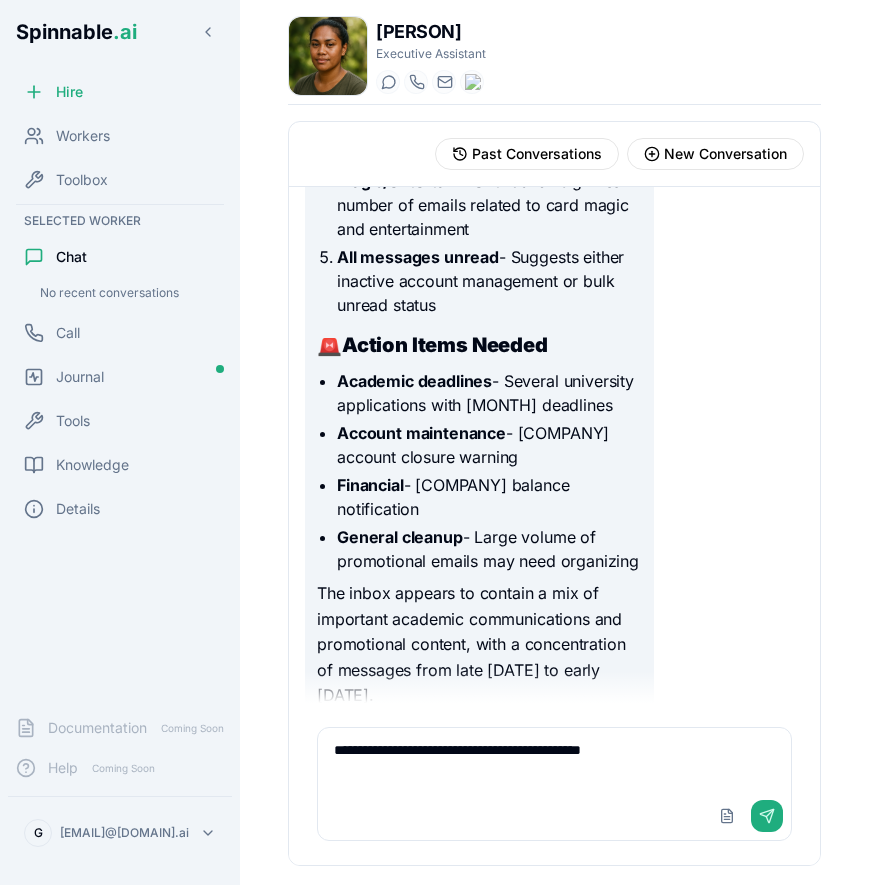 type on "**********" 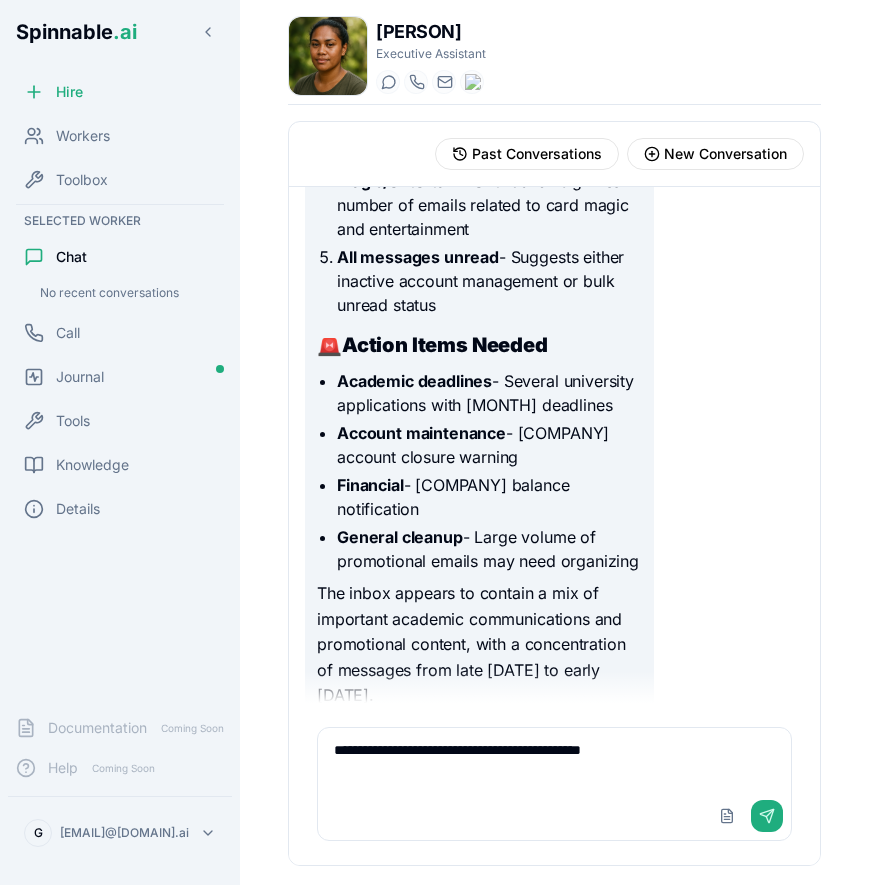 click on "Academic deadlines  - Several university applications with January deadlines" at bounding box center [489, 393] 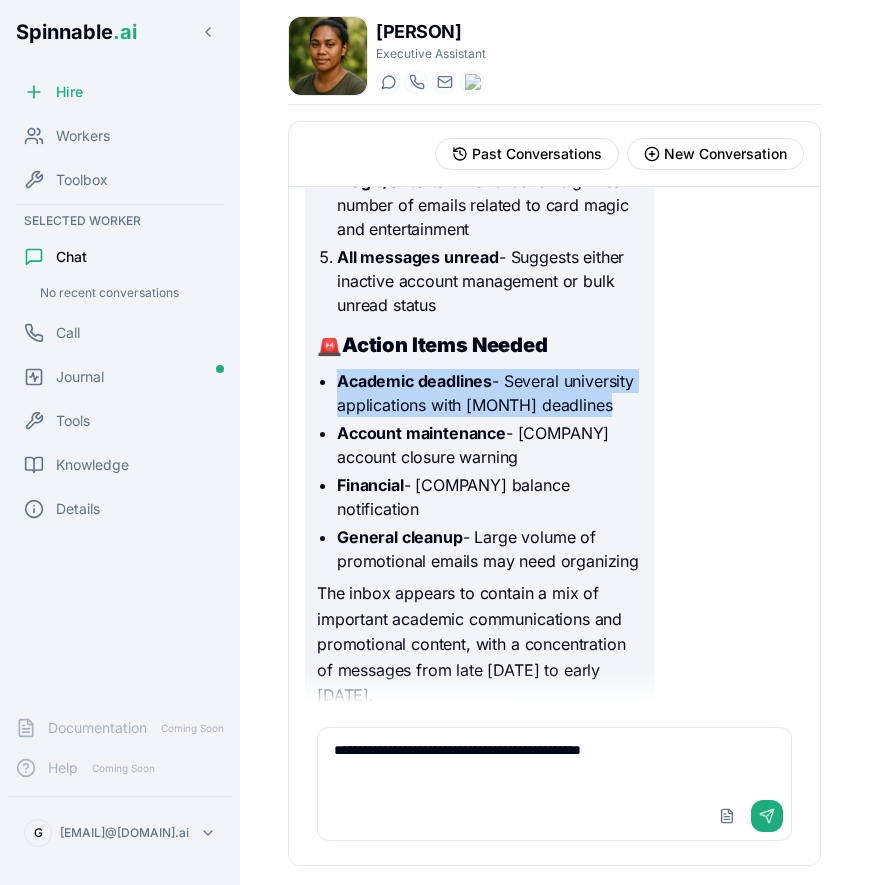 click on "Academic deadlines  - Several university applications with January deadlines" at bounding box center [489, 393] 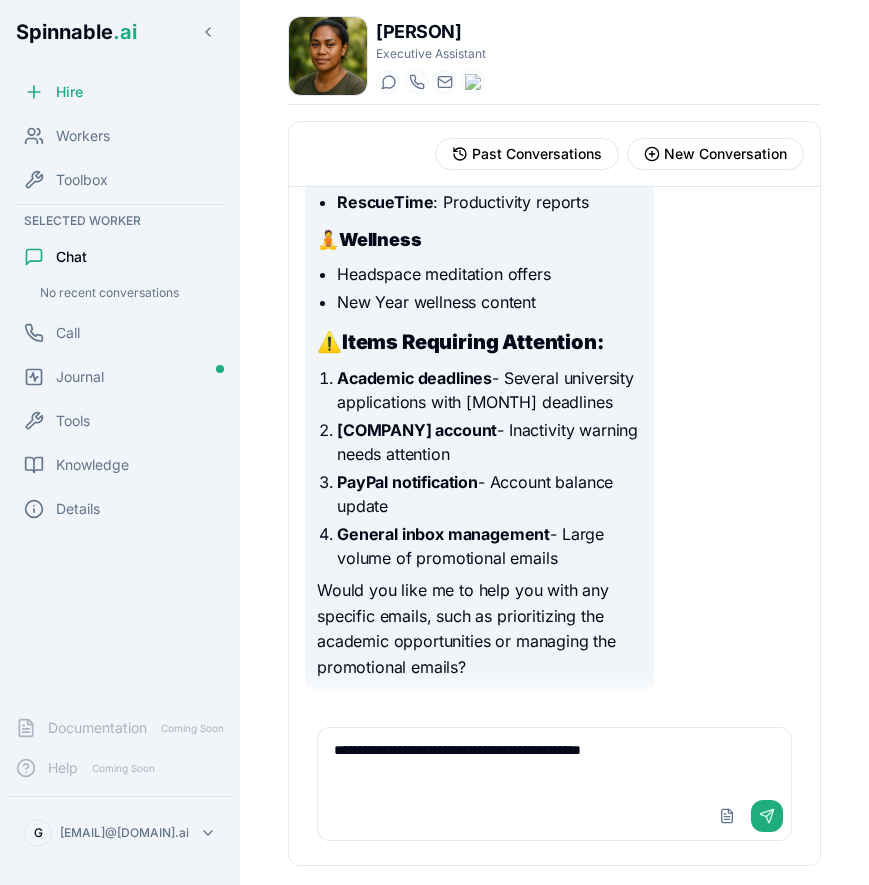 scroll, scrollTop: 5242, scrollLeft: 0, axis: vertical 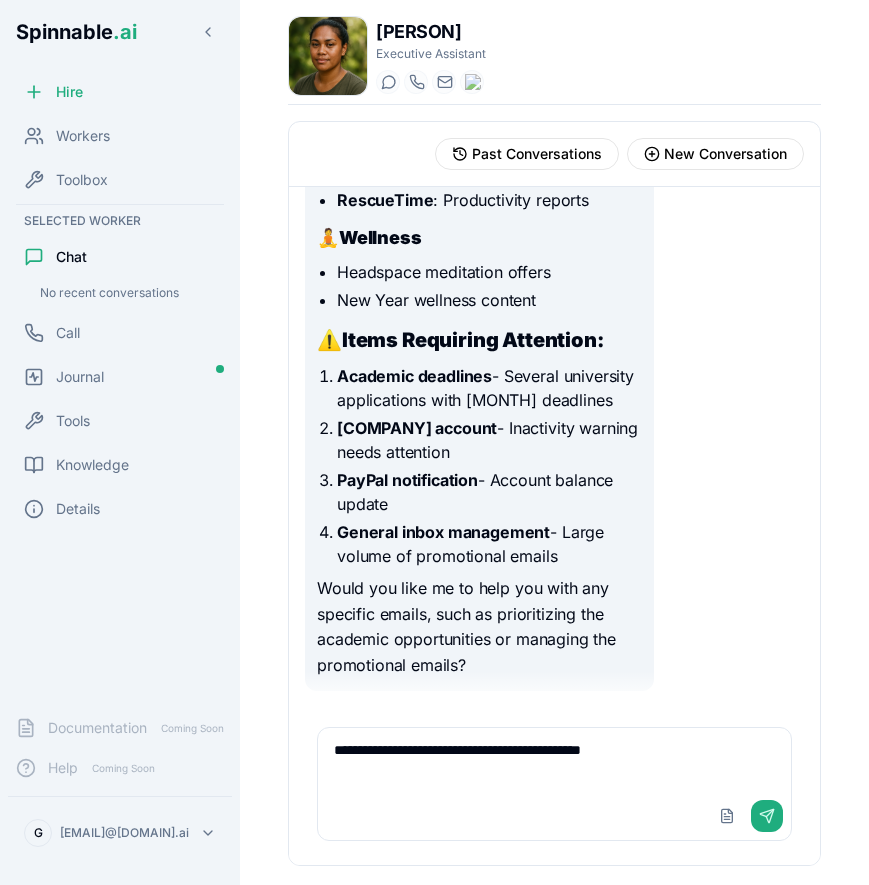 click on "**********" at bounding box center [554, 760] 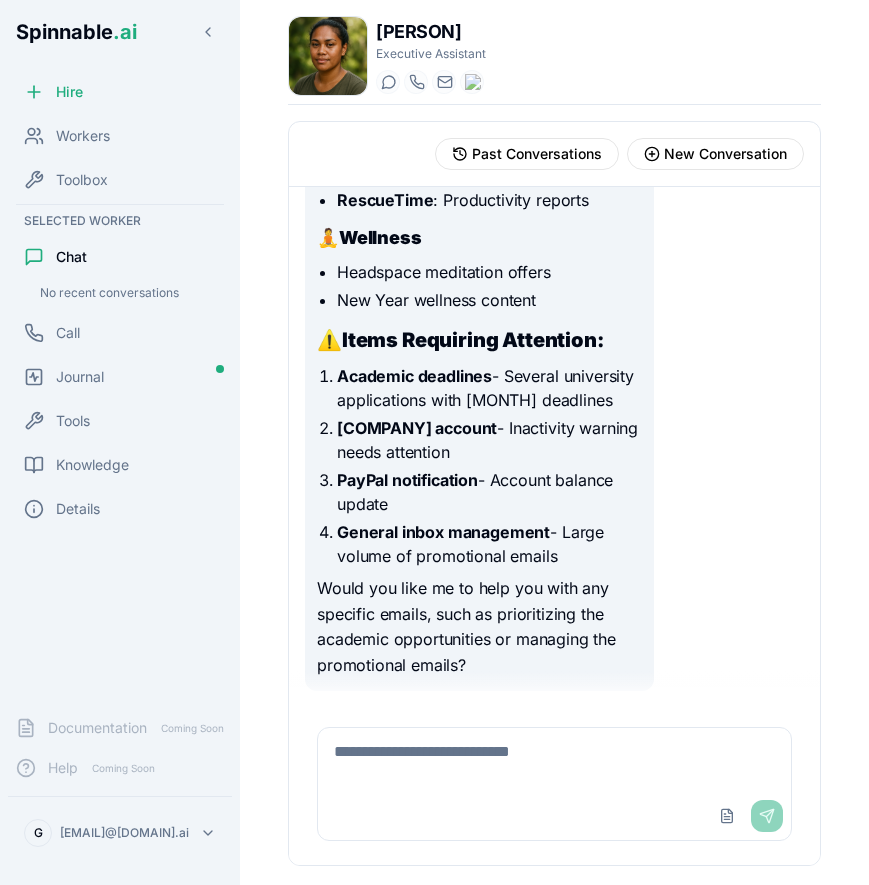scroll, scrollTop: 5384, scrollLeft: 0, axis: vertical 